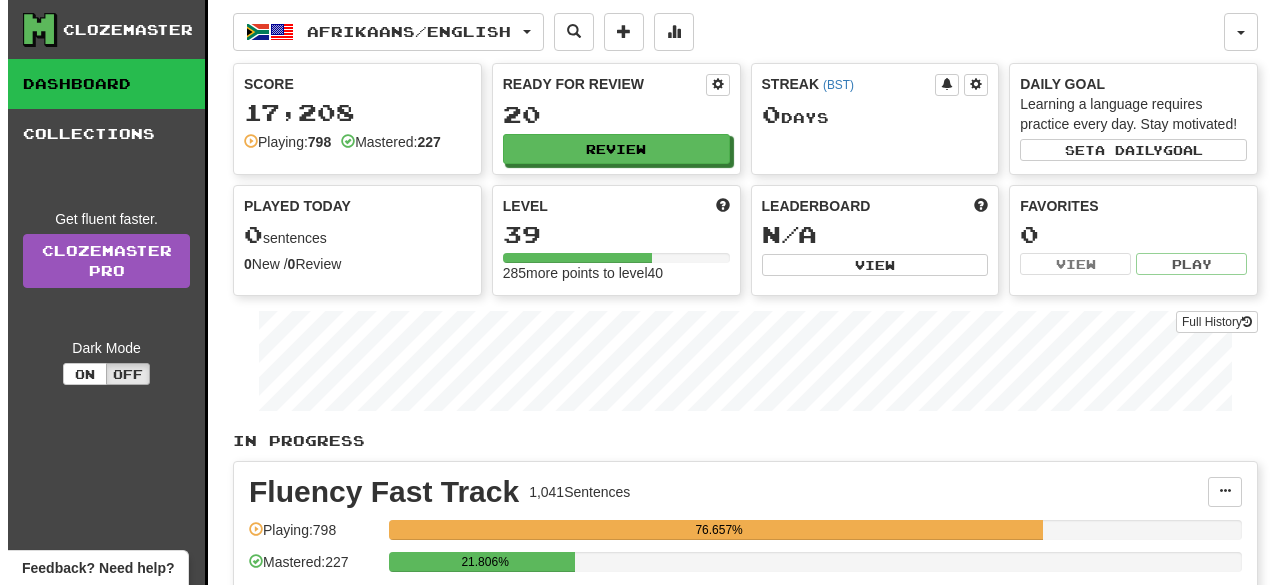 scroll, scrollTop: 0, scrollLeft: 0, axis: both 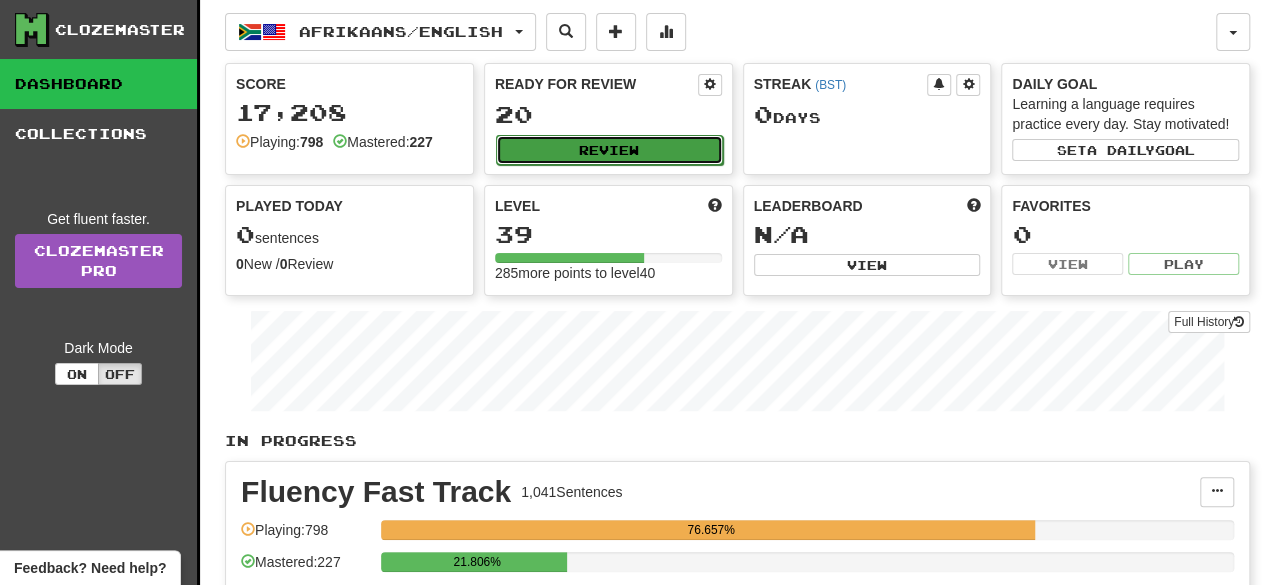 click on "Review" at bounding box center (609, 150) 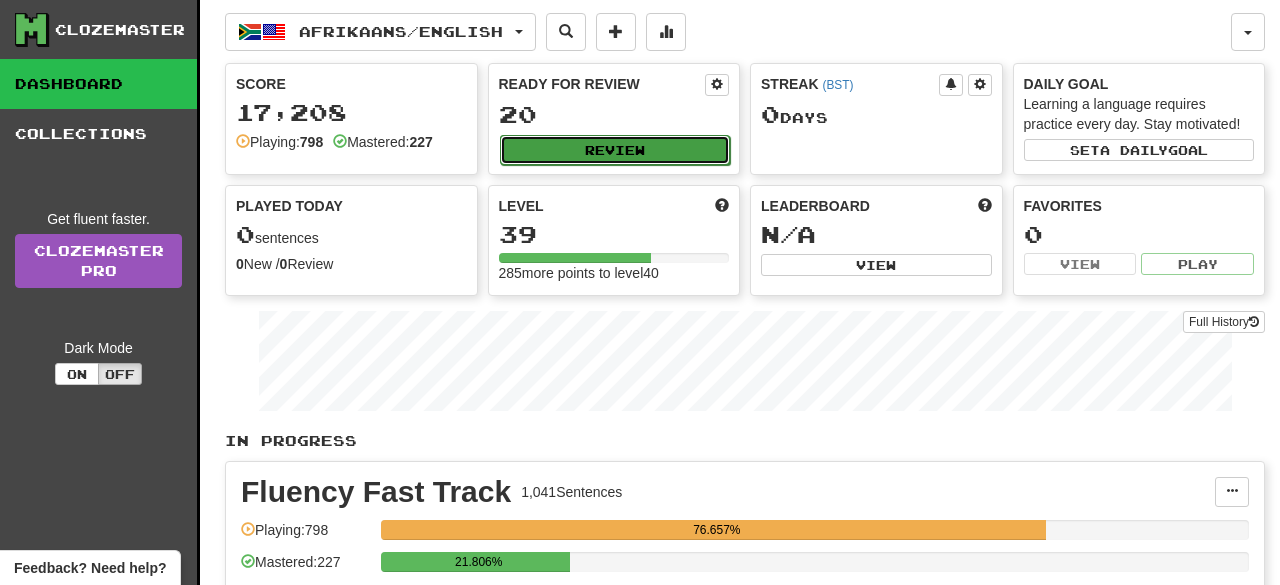 select on "**" 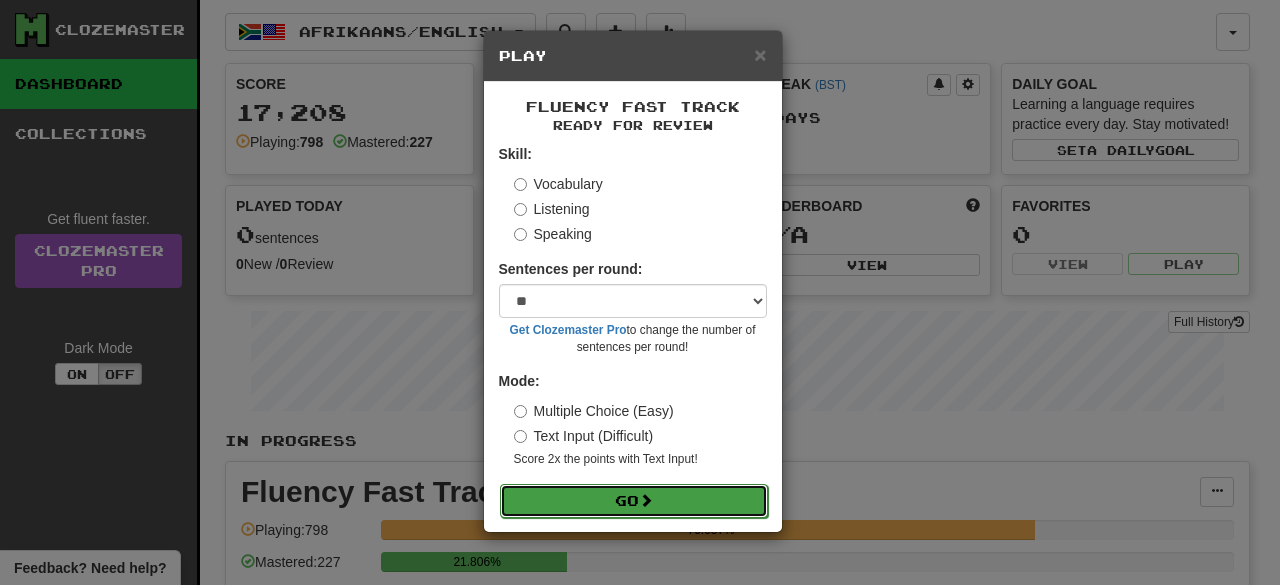 click on "Go" at bounding box center (634, 501) 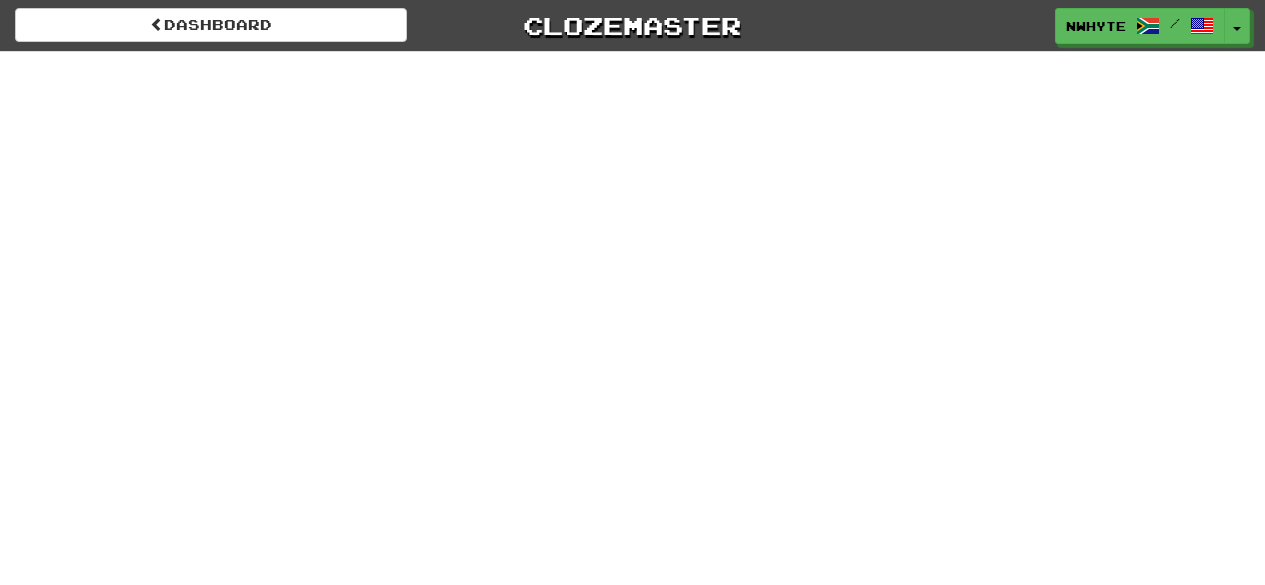 scroll, scrollTop: 0, scrollLeft: 0, axis: both 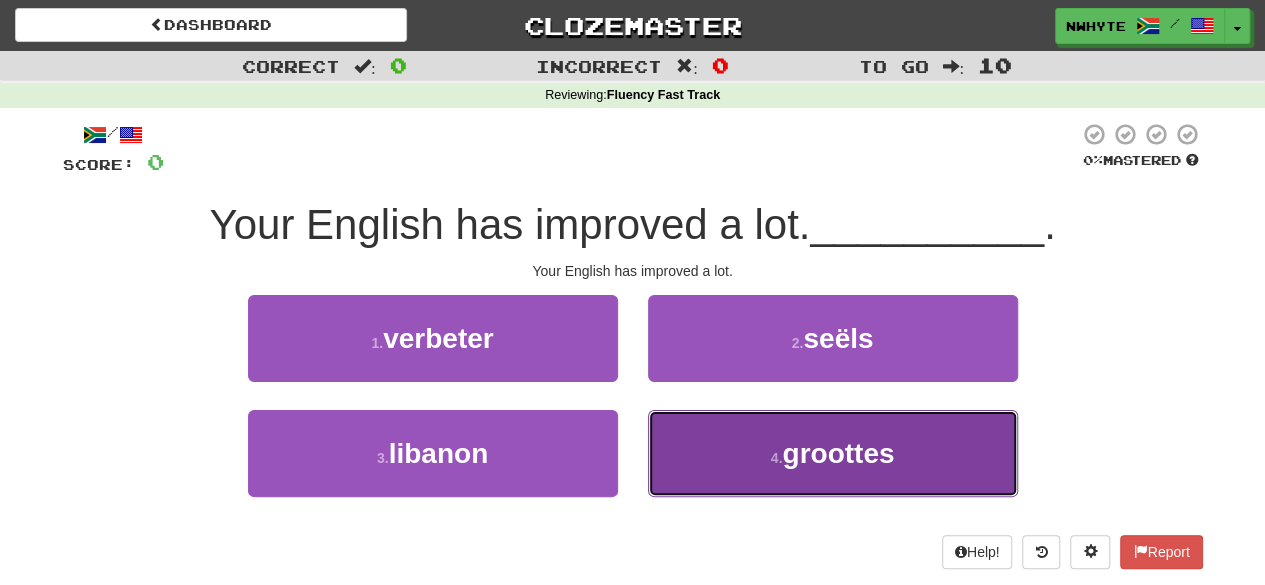 click on "groottes" at bounding box center [838, 453] 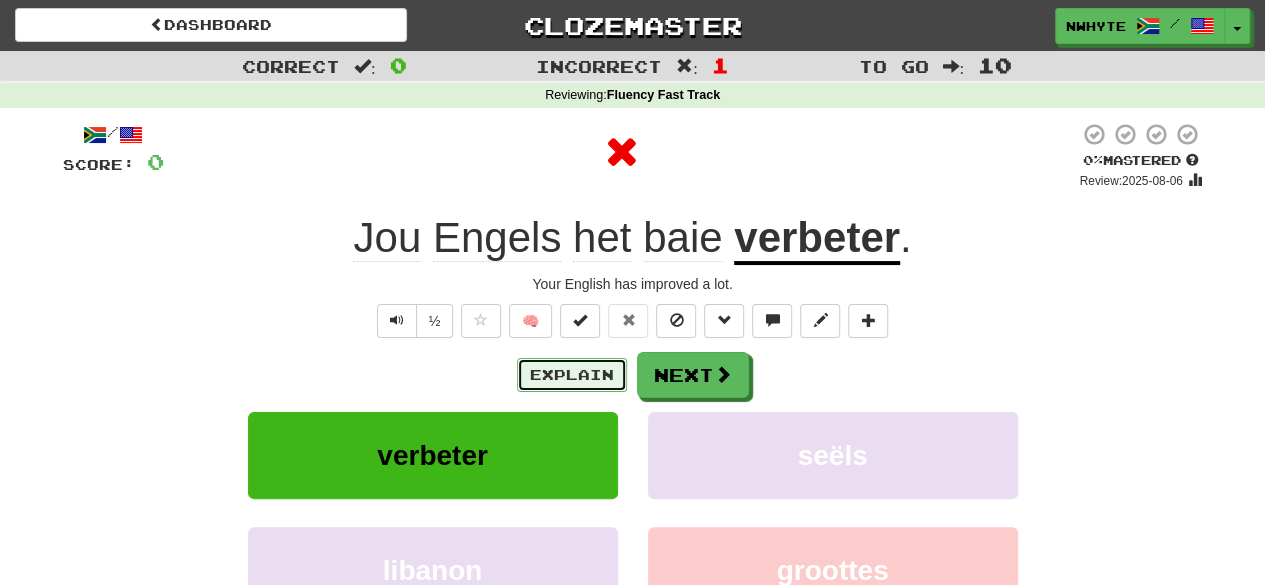 click on "Explain" at bounding box center (572, 375) 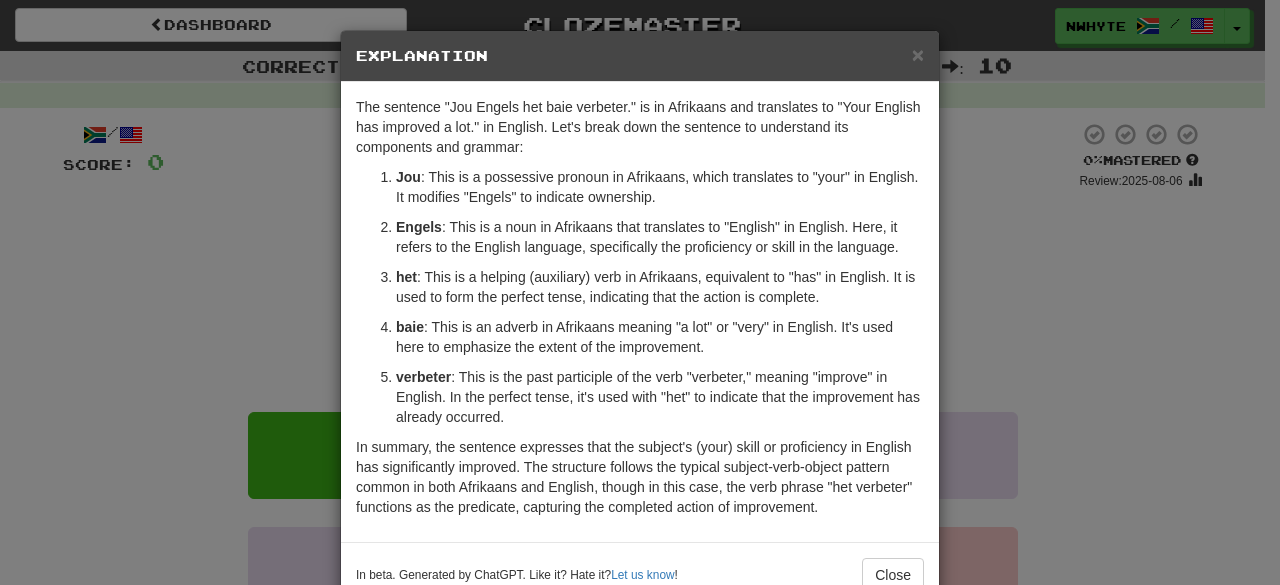 click on "× Explanation The sentence "Jou Engels het baie verbeter." is in Afrikaans and translates to "Your English has improved a lot." in English. Let's break down the sentence to understand its components and grammar:
Jou : This is a possessive pronoun in Afrikaans, which translates to "your" in English. It modifies "Engels" to indicate ownership.
Engels : This is a noun in Afrikaans that translates to "English" in English. Here, it refers to the English language, specifically the proficiency or skill in the language.
het : This is a helping (auxiliary) verb in Afrikaans, equivalent to "has" in English. It is used to form the perfect tense, indicating that the action is complete.
baie : This is an adverb in Afrikaans meaning "a lot" or "very" in English. It's used here to emphasize the extent of the improvement.
verbeter
In beta. Generated by ChatGPT. Like it? Hate it?  Let us know ! Close" at bounding box center (640, 292) 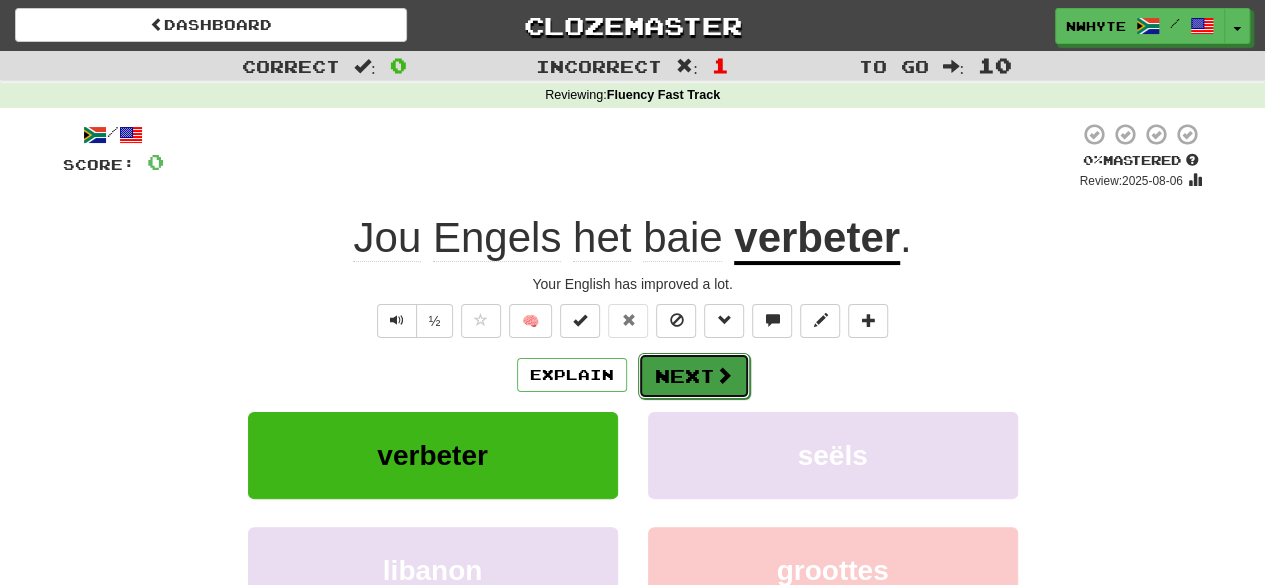 click on "Next" at bounding box center [694, 376] 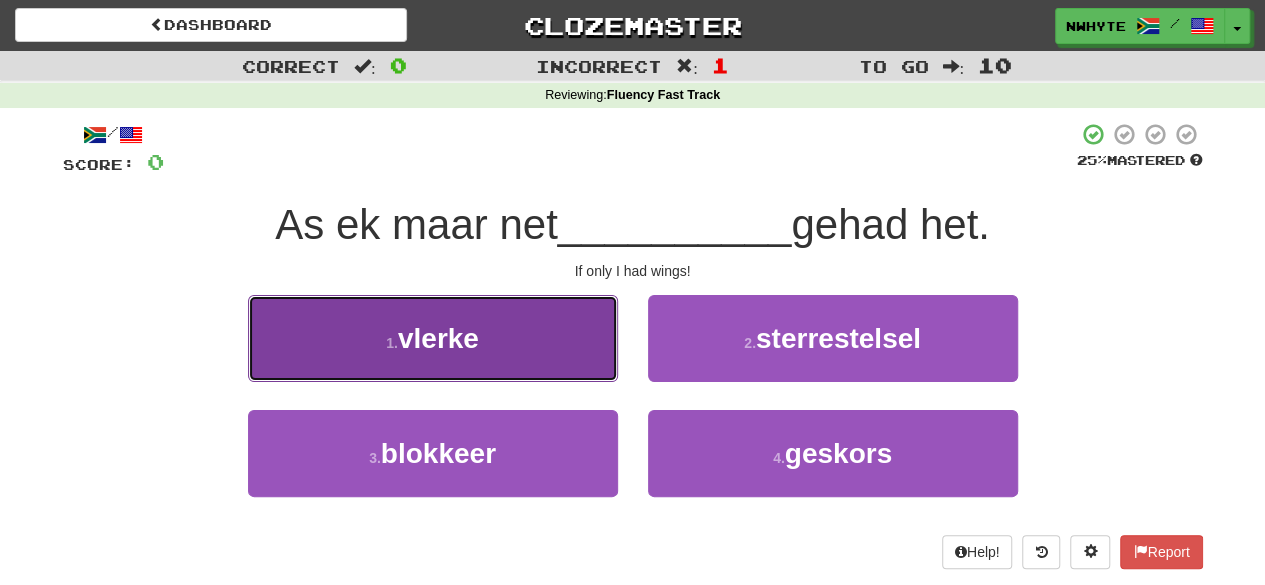 click on "vlerke" at bounding box center [438, 338] 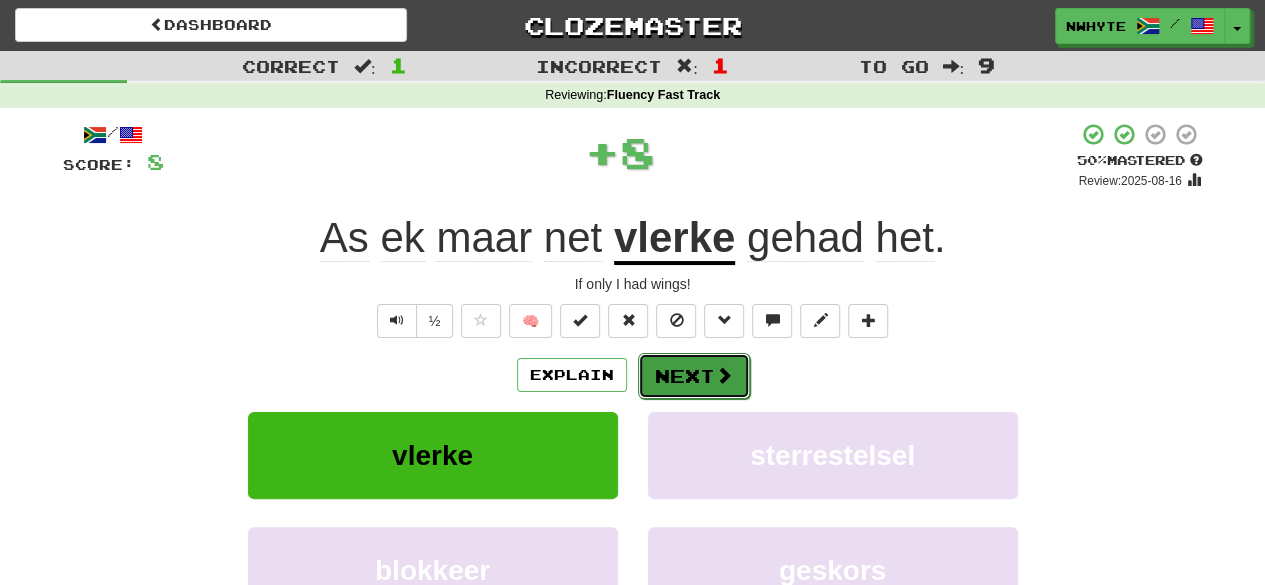 click at bounding box center (724, 375) 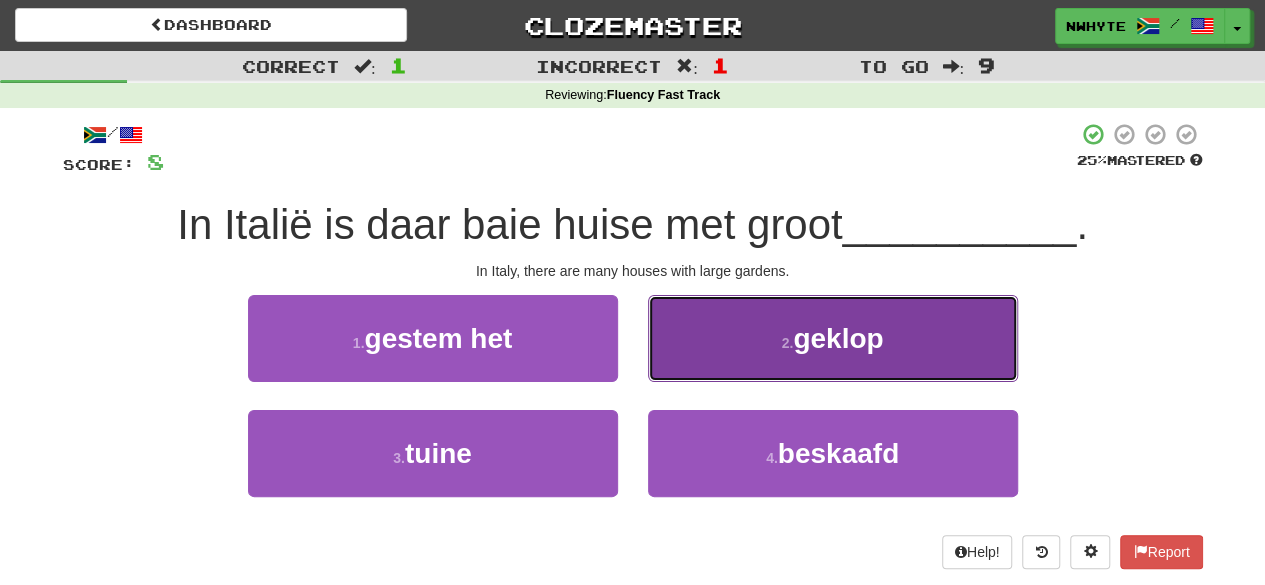 click on "2 .  geklop" at bounding box center [833, 338] 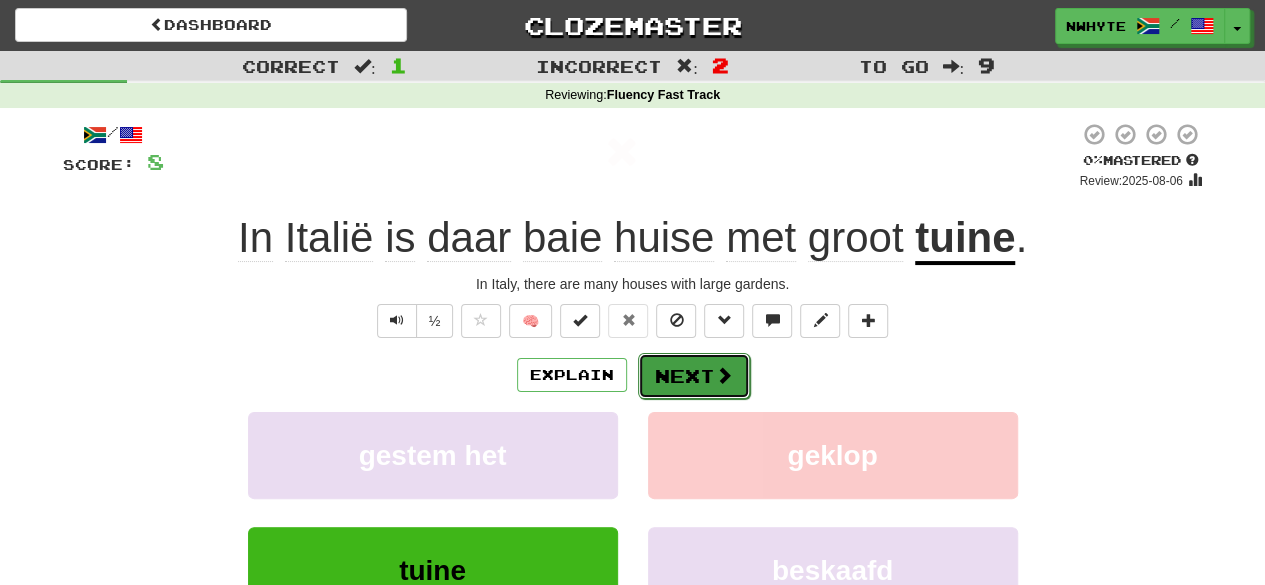 click on "Next" at bounding box center (694, 376) 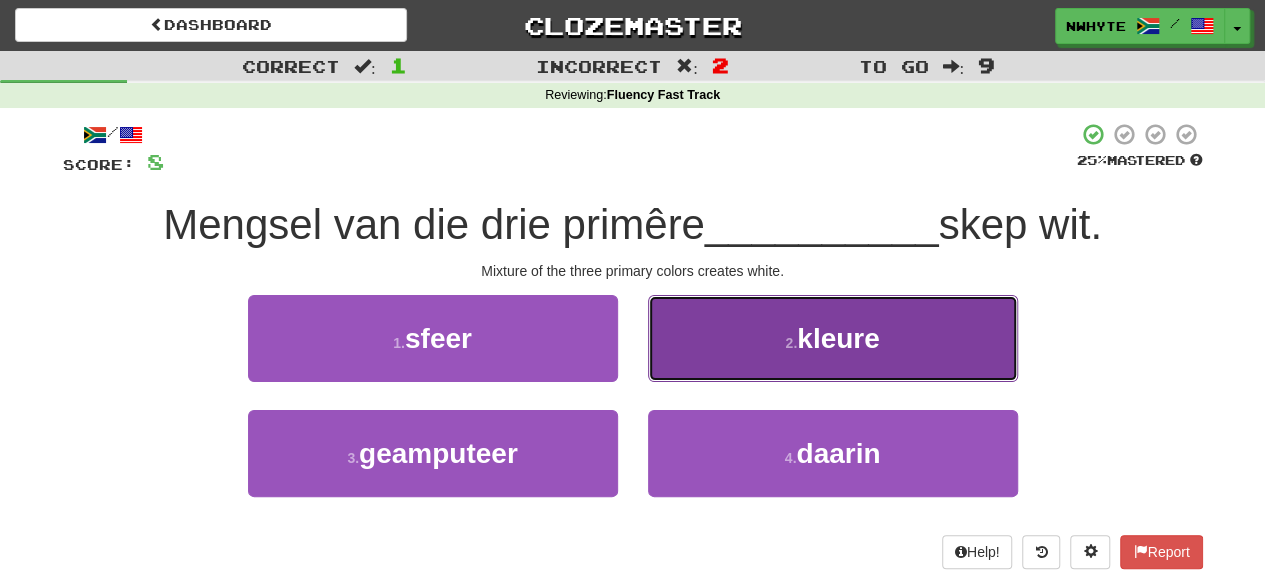 click on "kleure" at bounding box center (838, 338) 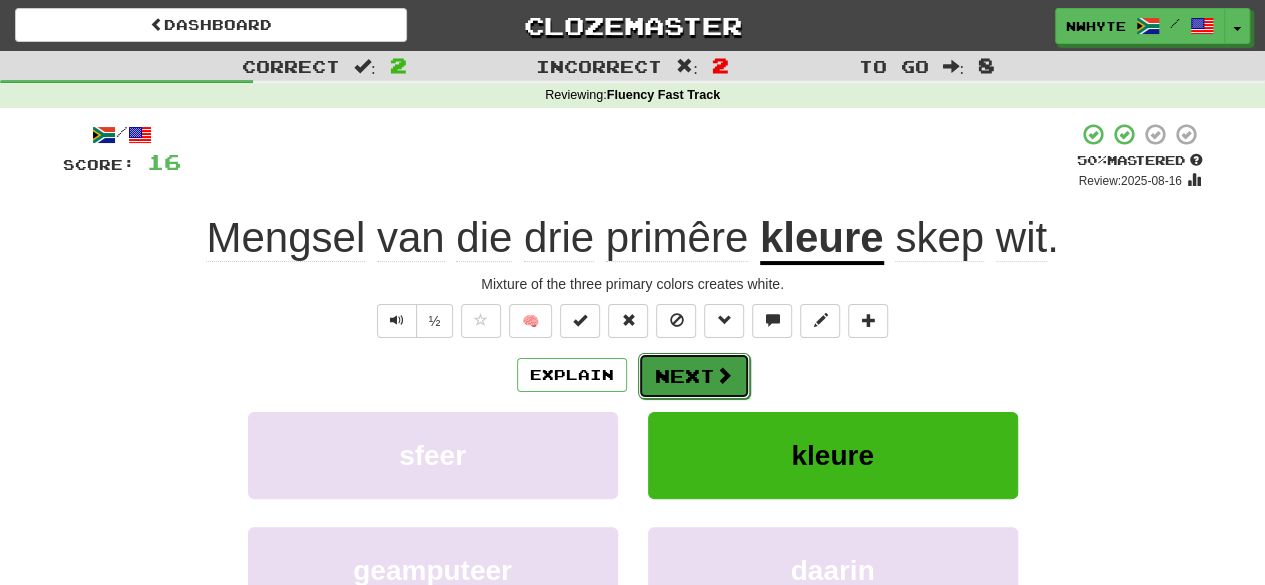 click at bounding box center [724, 375] 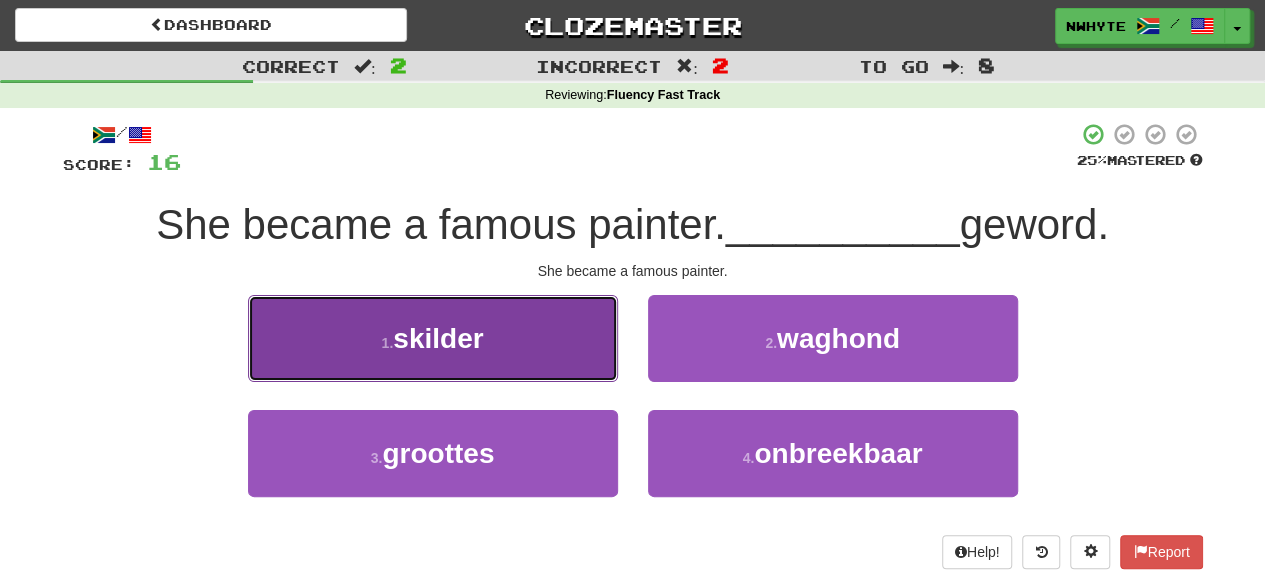 click on "1 .  skilder" at bounding box center [433, 338] 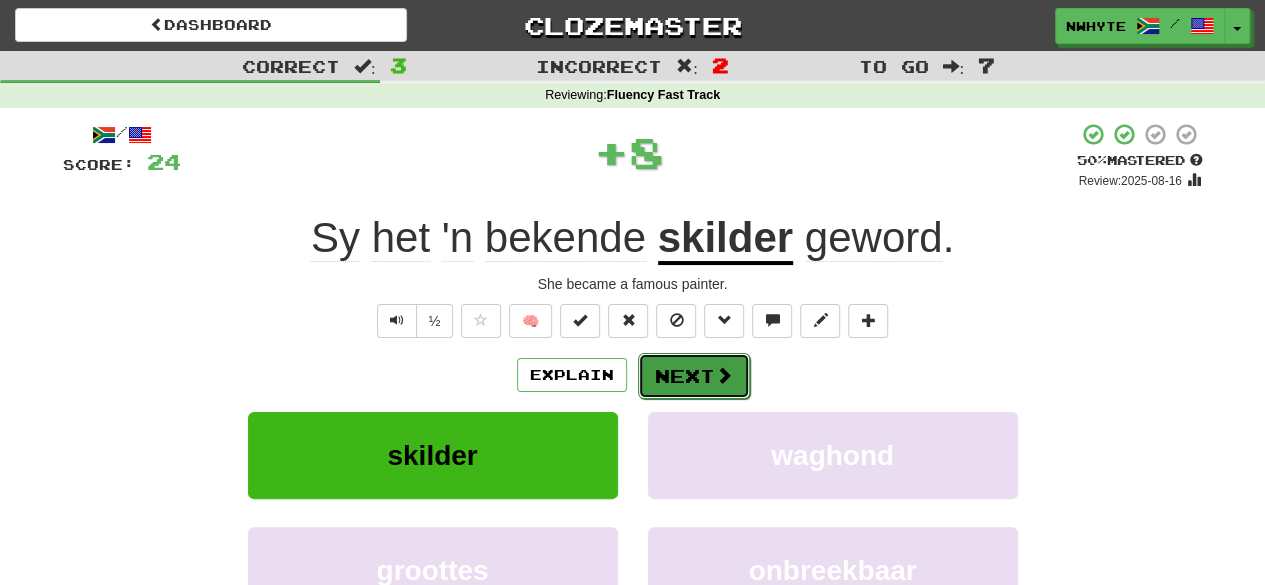 click at bounding box center (724, 375) 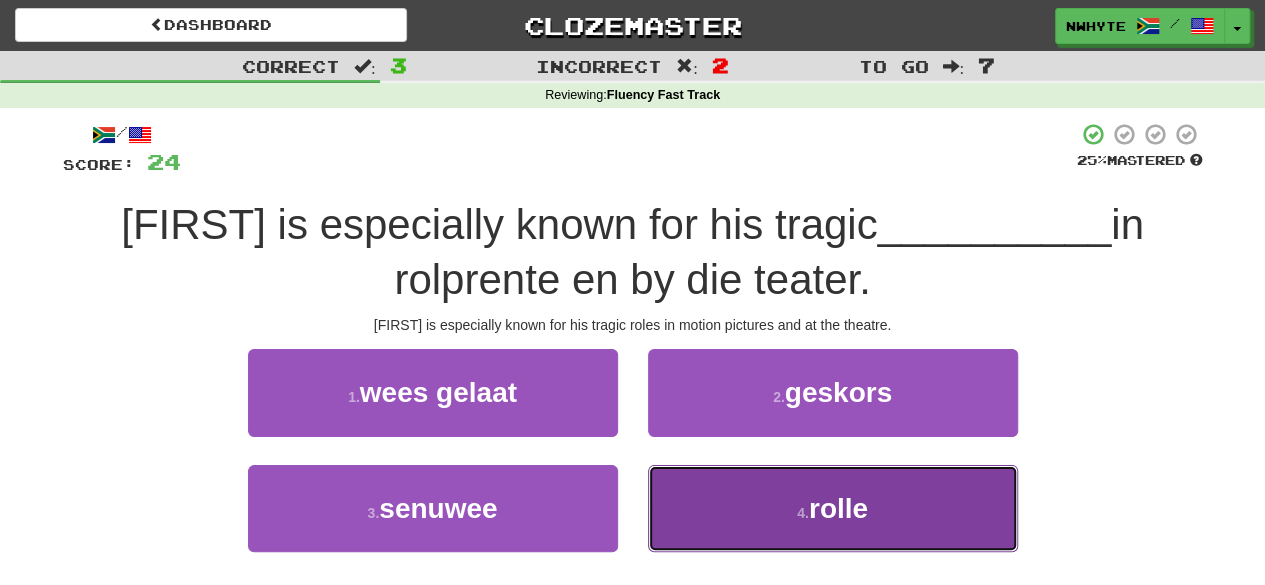 click on "4 .  rolle" at bounding box center (833, 508) 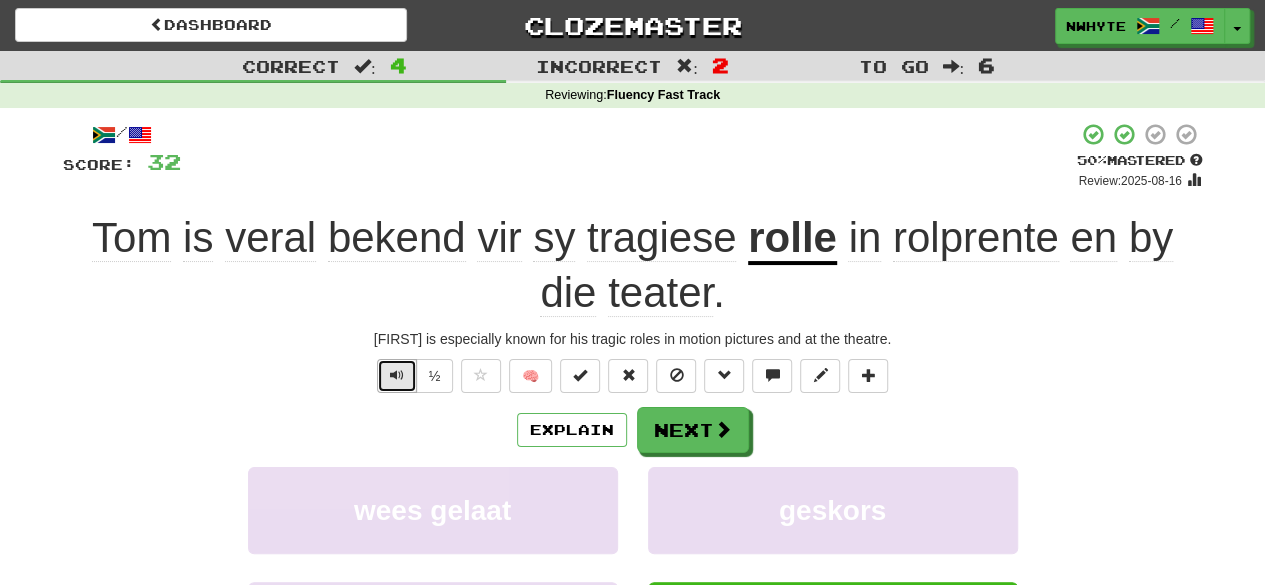 click at bounding box center [397, 375] 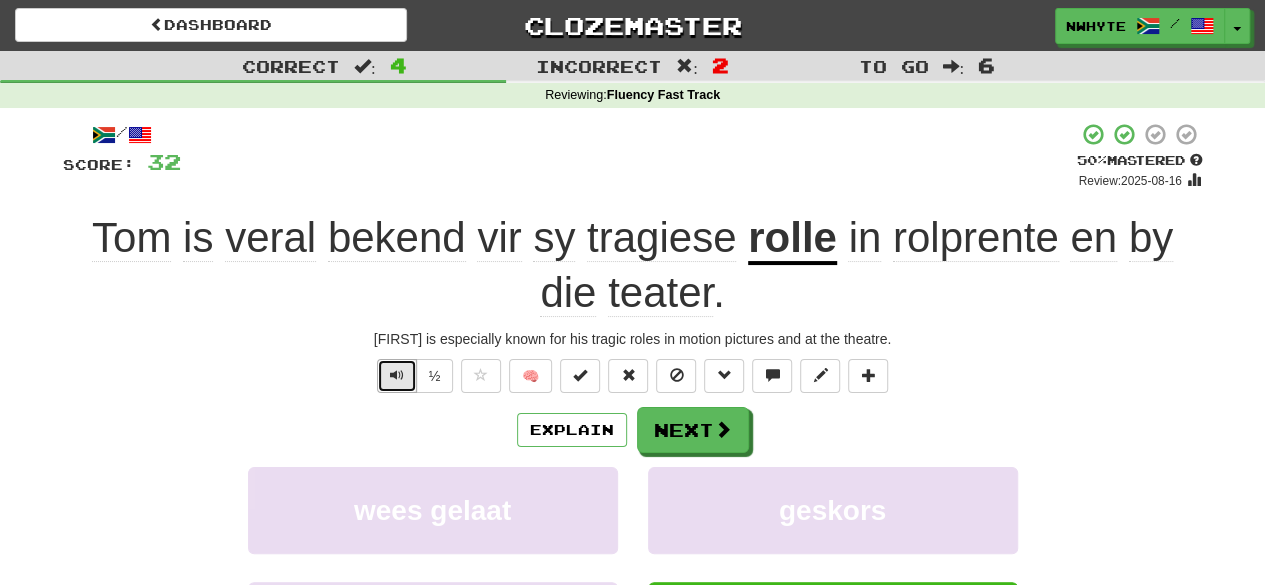 click at bounding box center (397, 375) 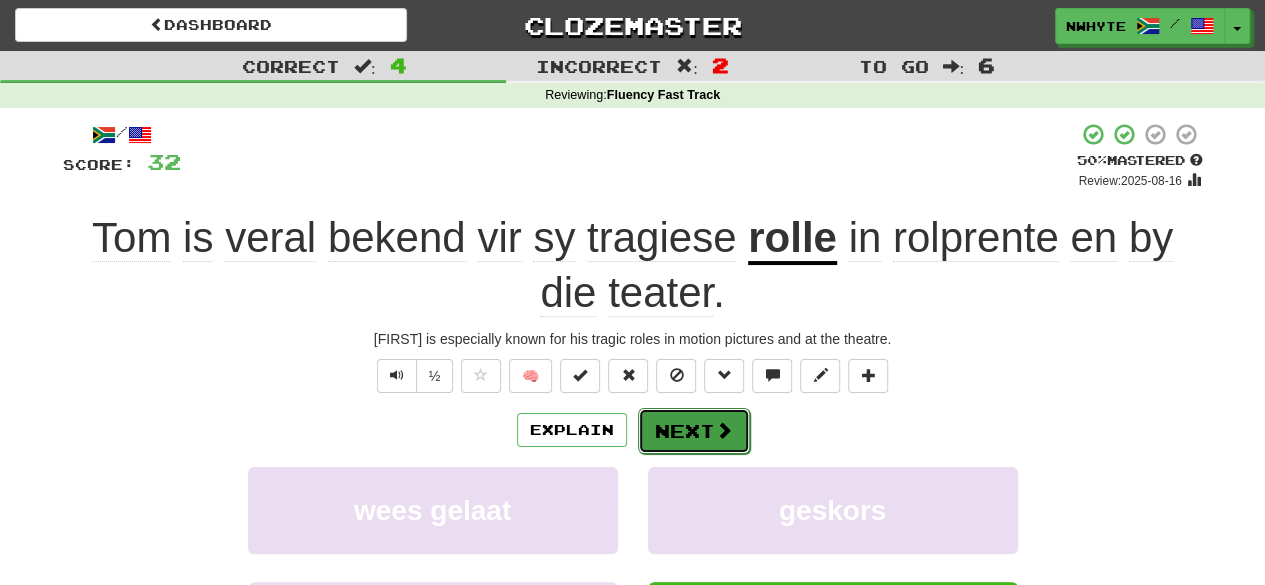 click at bounding box center (724, 430) 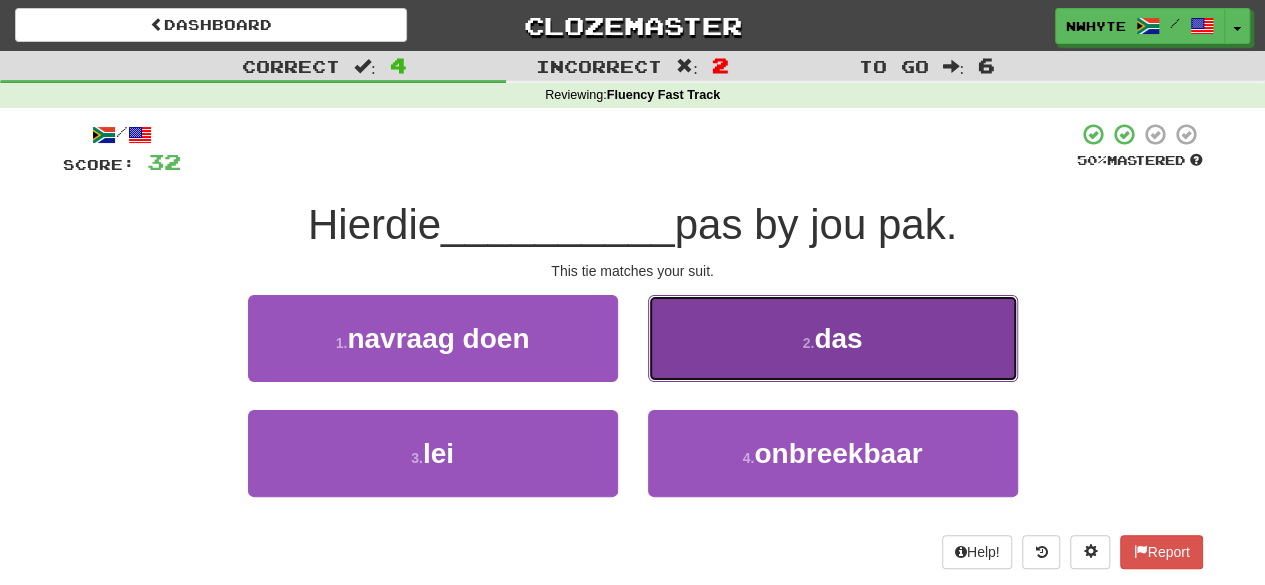 click on "2 .  das" at bounding box center (833, 338) 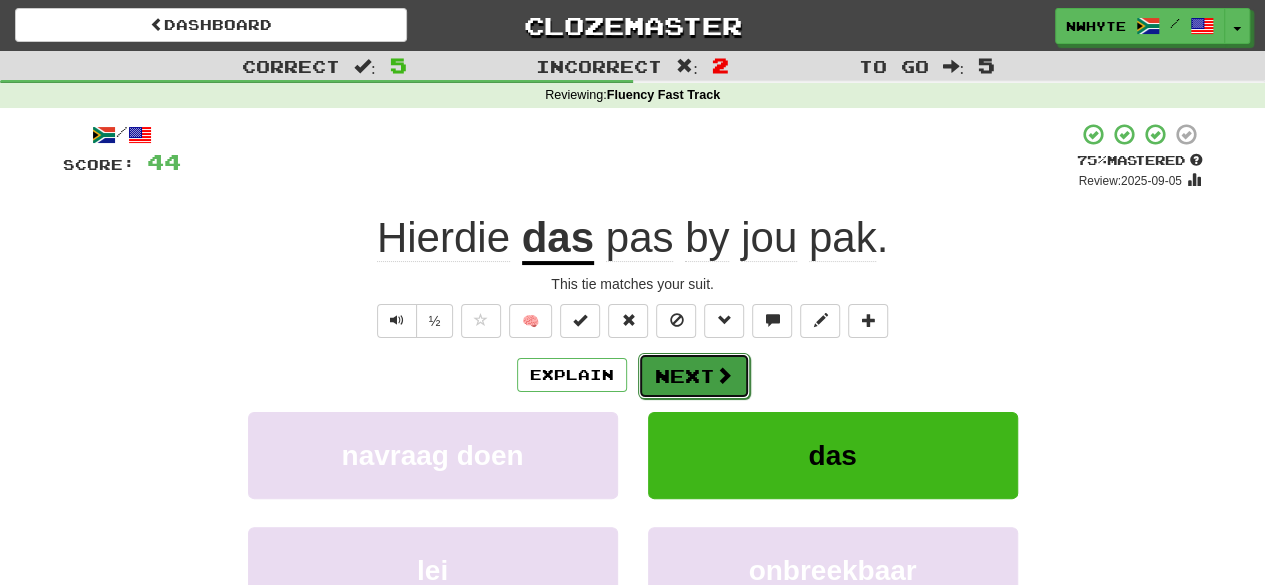 click on "Next" at bounding box center (694, 376) 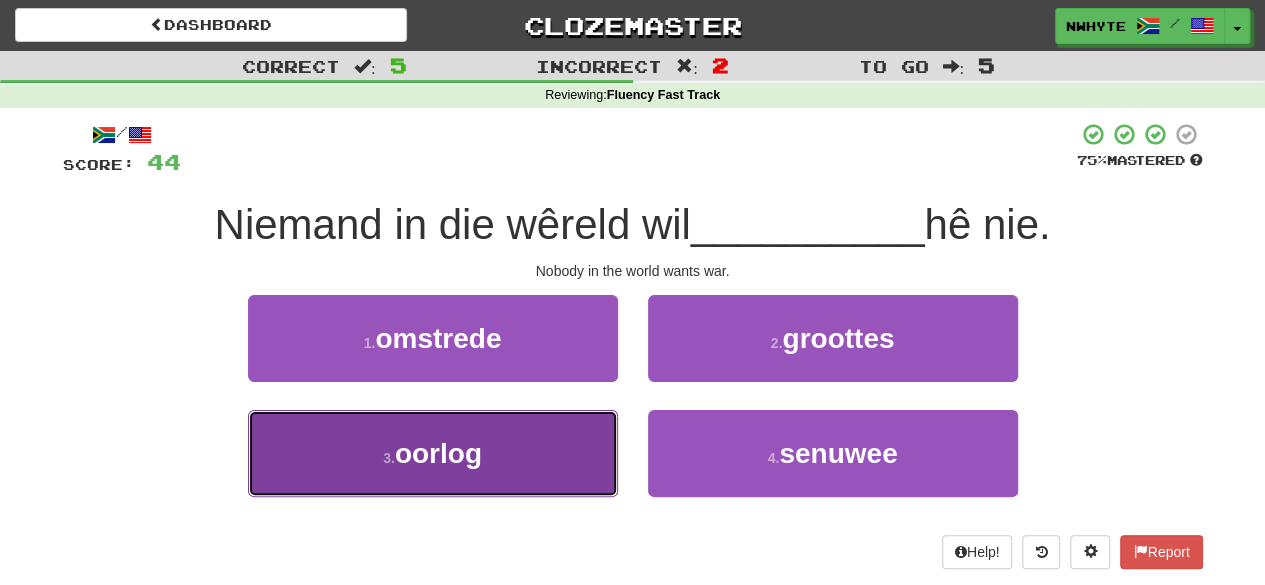 click on "oorlog" at bounding box center (438, 453) 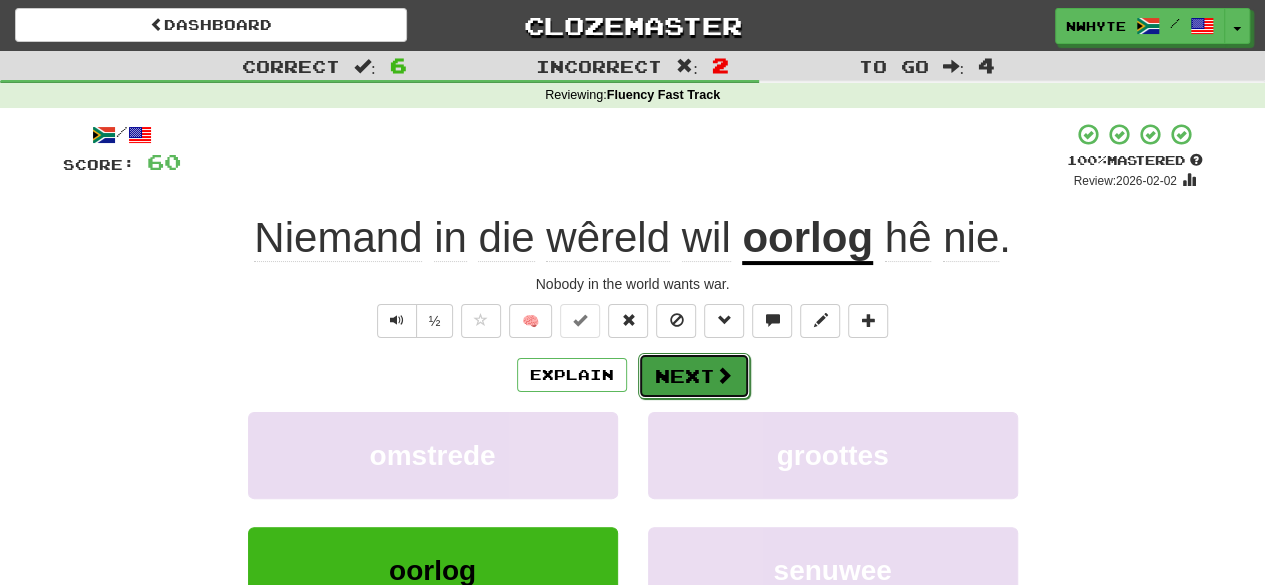click on "Next" at bounding box center [694, 376] 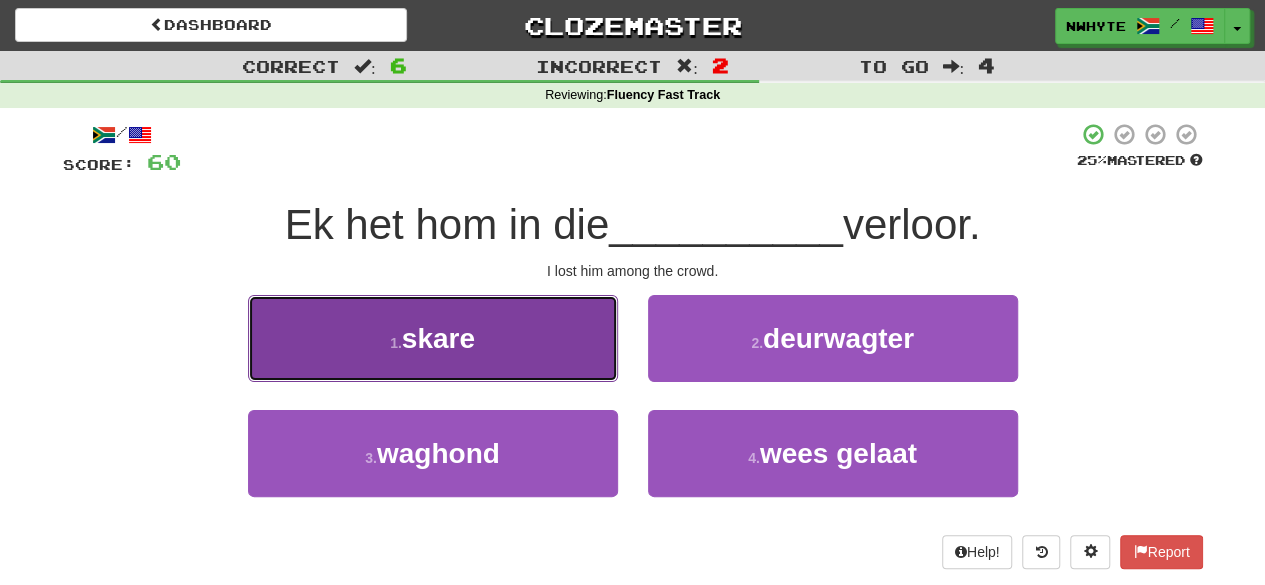 click on "1 .  skare" at bounding box center [433, 338] 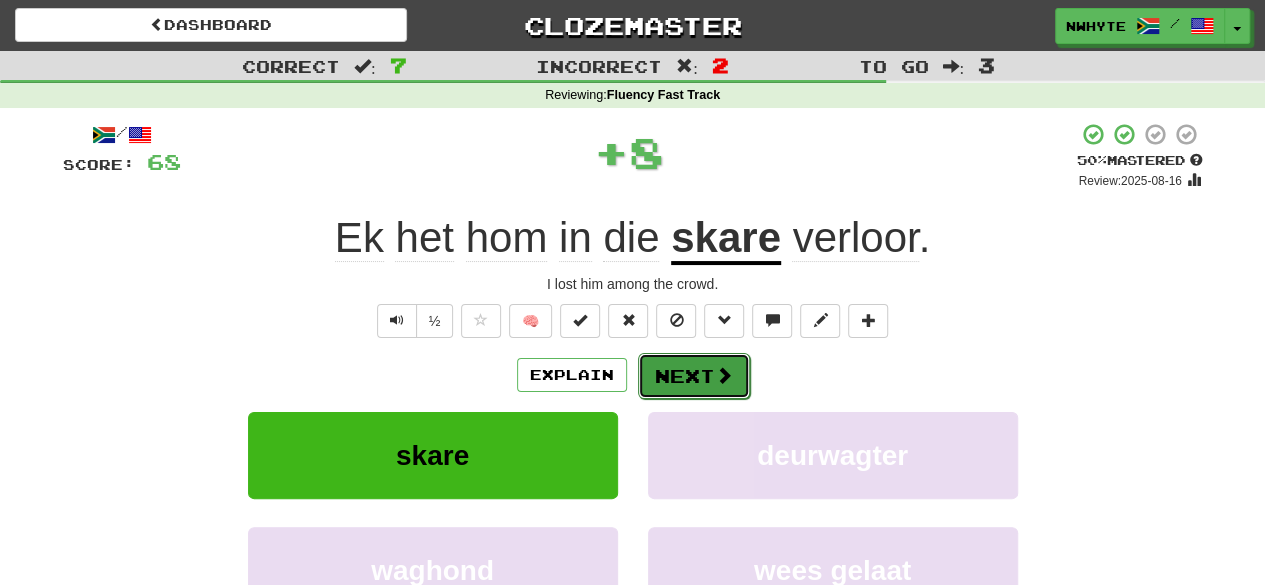 click at bounding box center [724, 375] 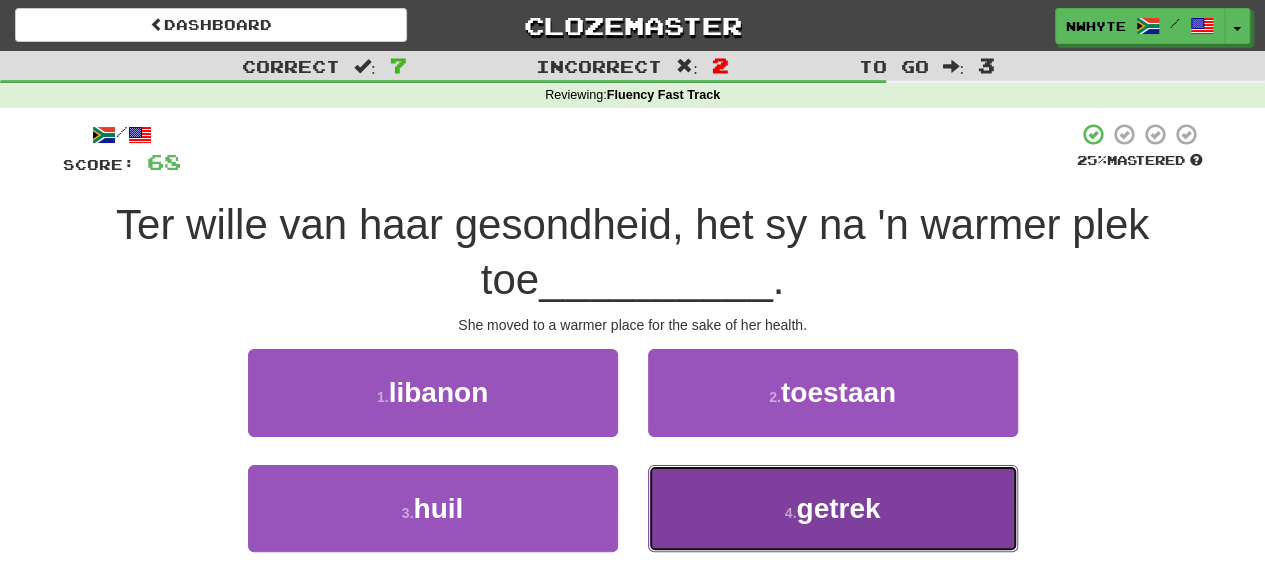 click on "4 .  getrek" at bounding box center (833, 508) 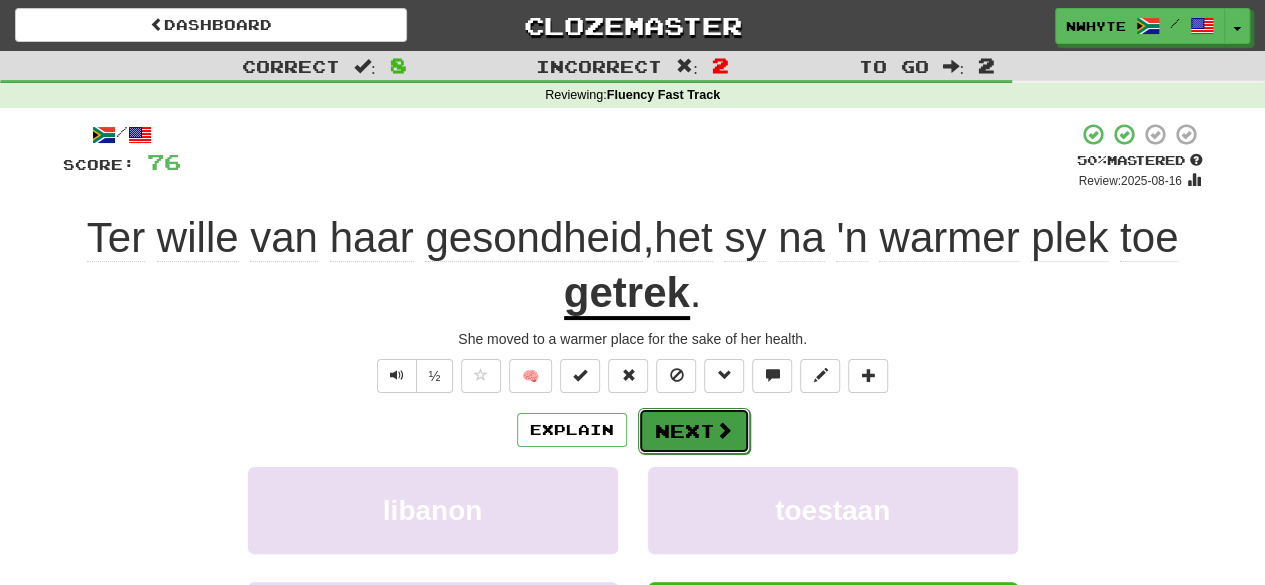click on "Next" at bounding box center [694, 431] 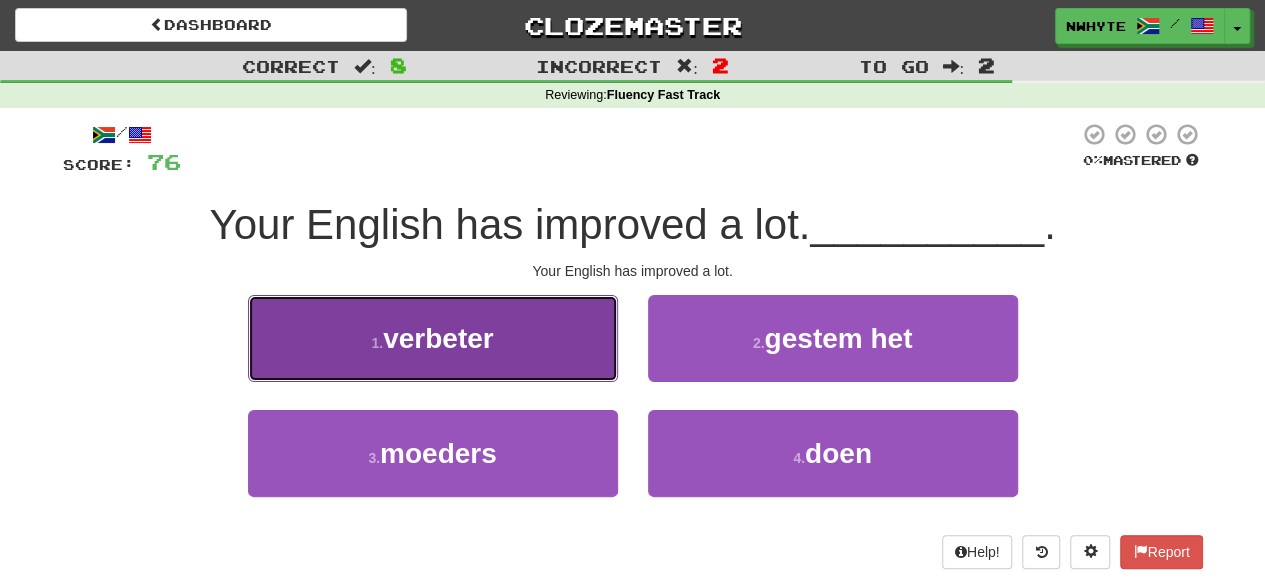 click on "1 .  verbeter" at bounding box center (433, 338) 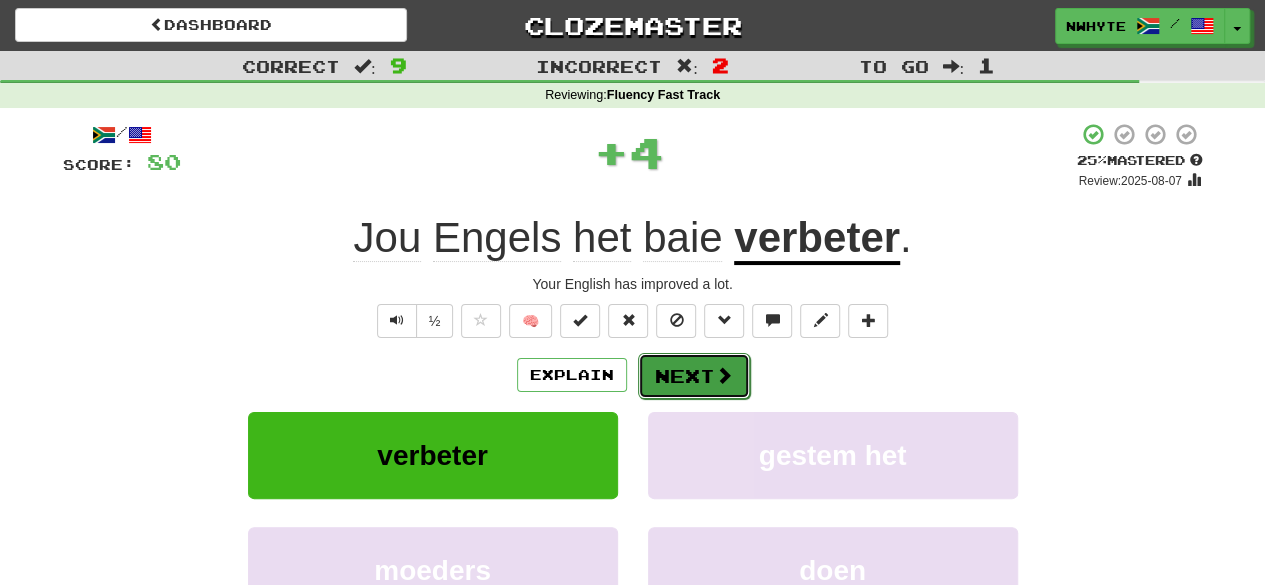 click on "Next" at bounding box center [694, 376] 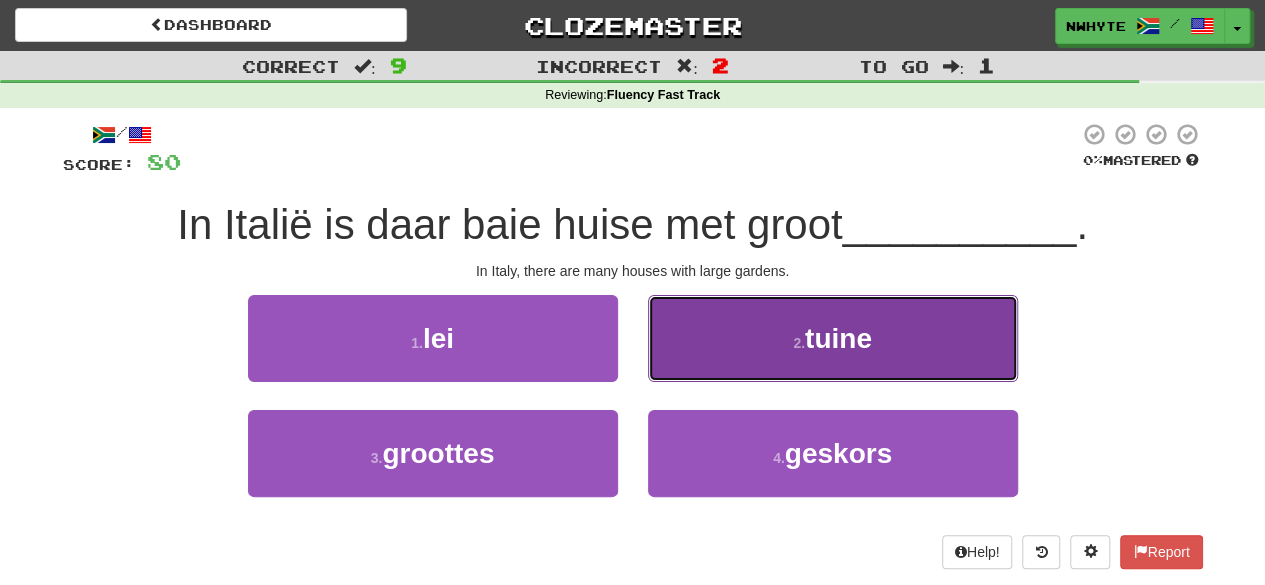 click on "2 .  tuine" at bounding box center (833, 338) 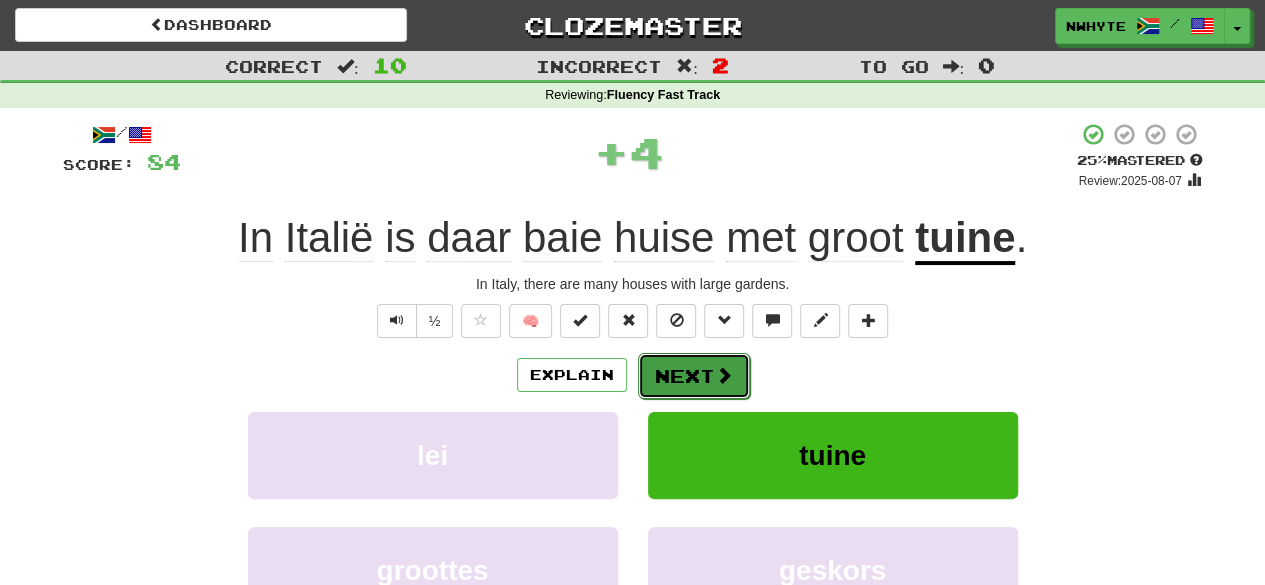 click on "Next" at bounding box center (694, 376) 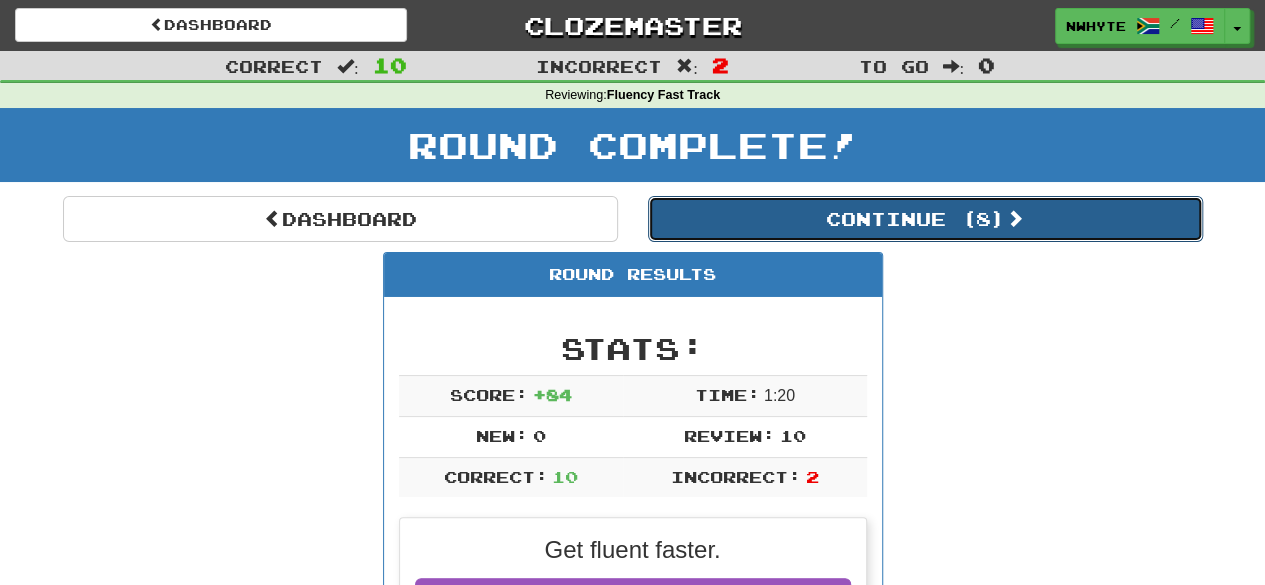 click on "Continue ( 8 )" at bounding box center (925, 219) 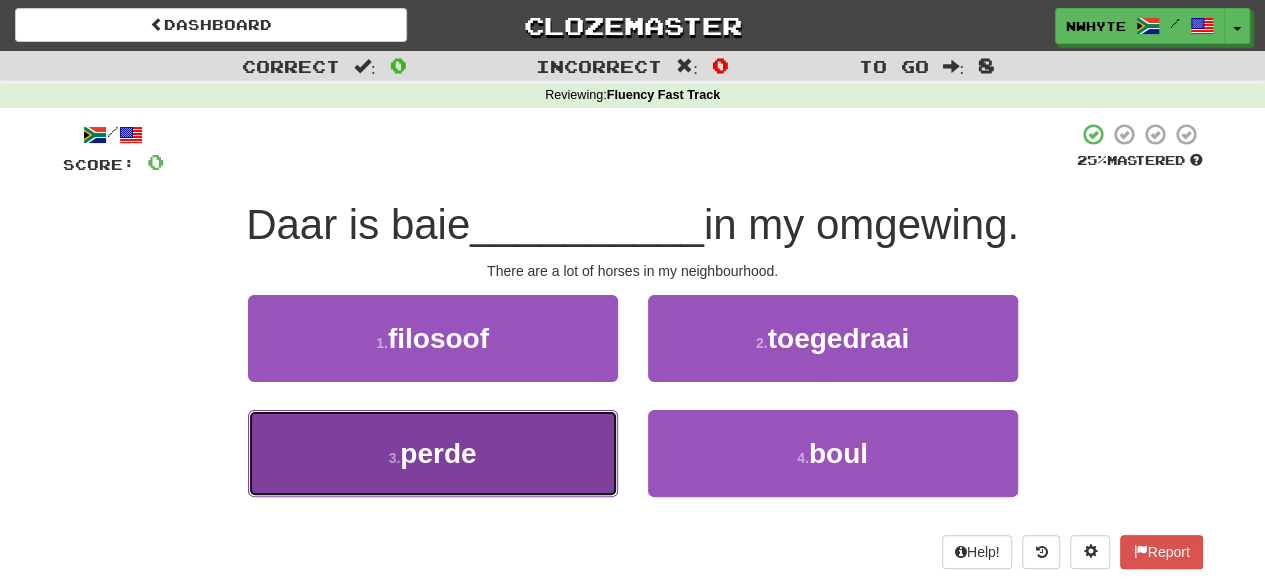 click on "3 .  perde" at bounding box center [433, 453] 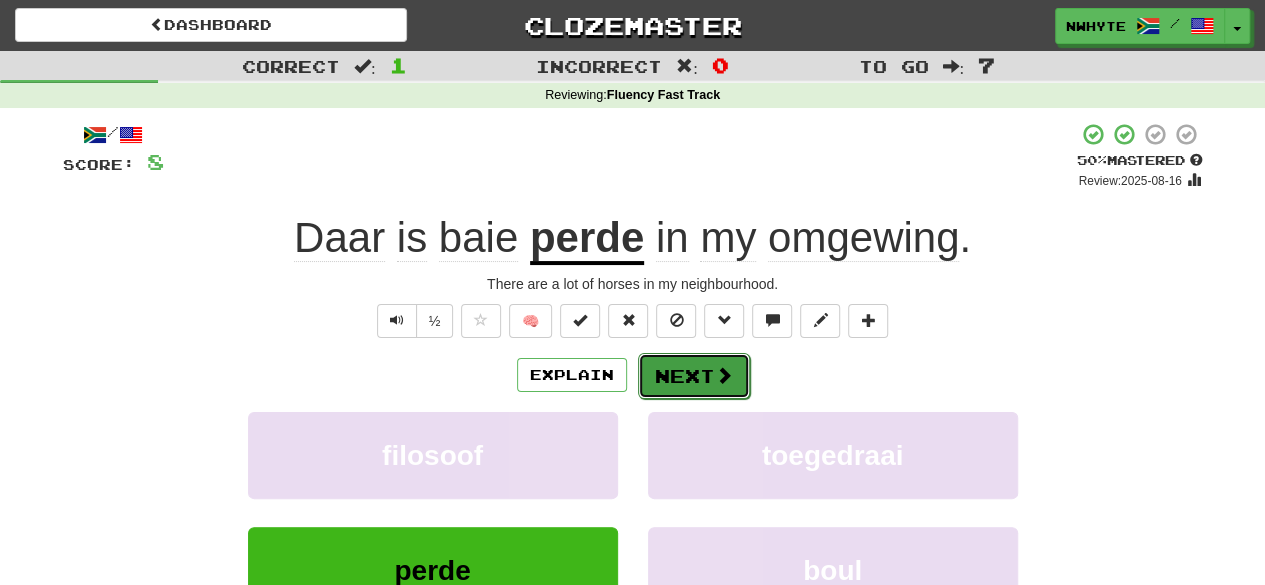 click on "Next" at bounding box center [694, 376] 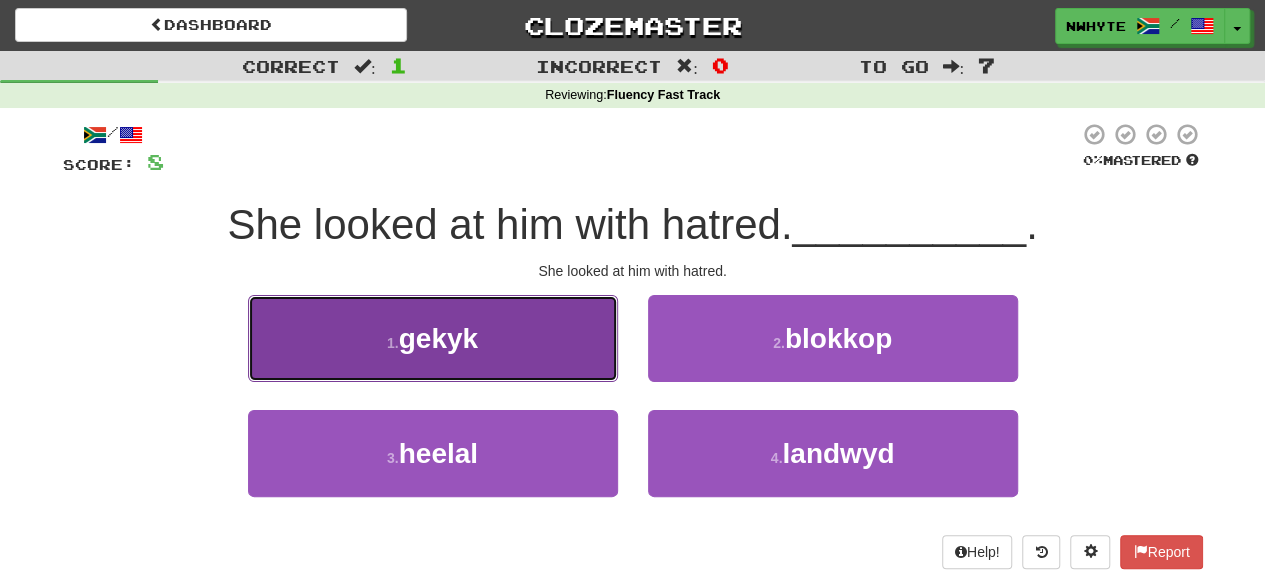 click on "1 .  gekyk" at bounding box center [433, 338] 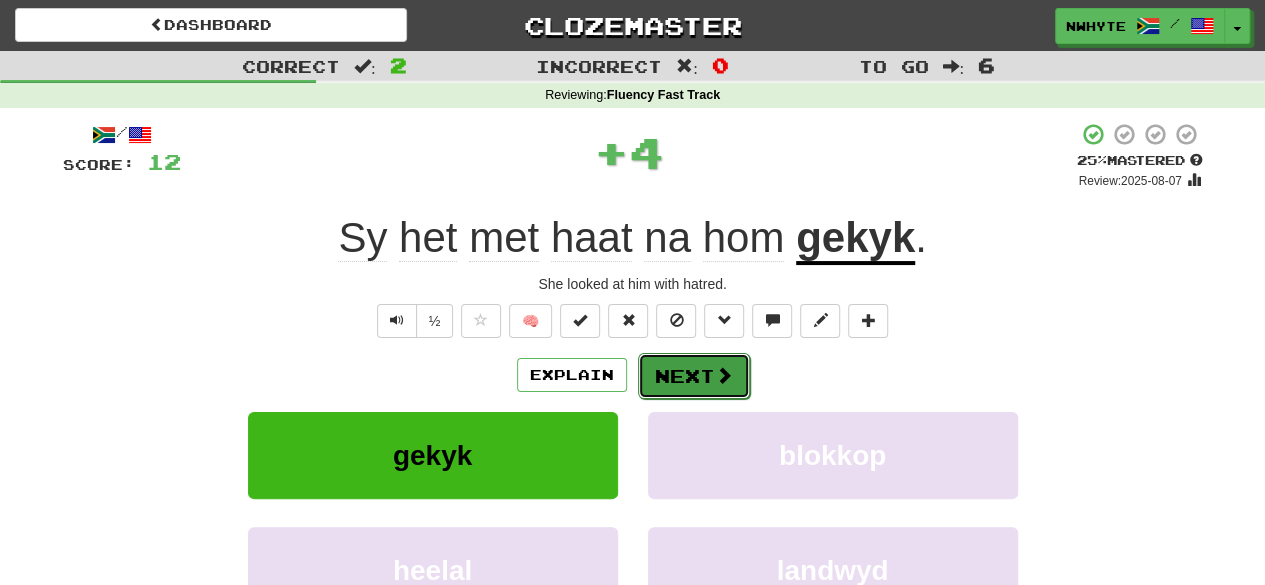click on "Next" at bounding box center (694, 376) 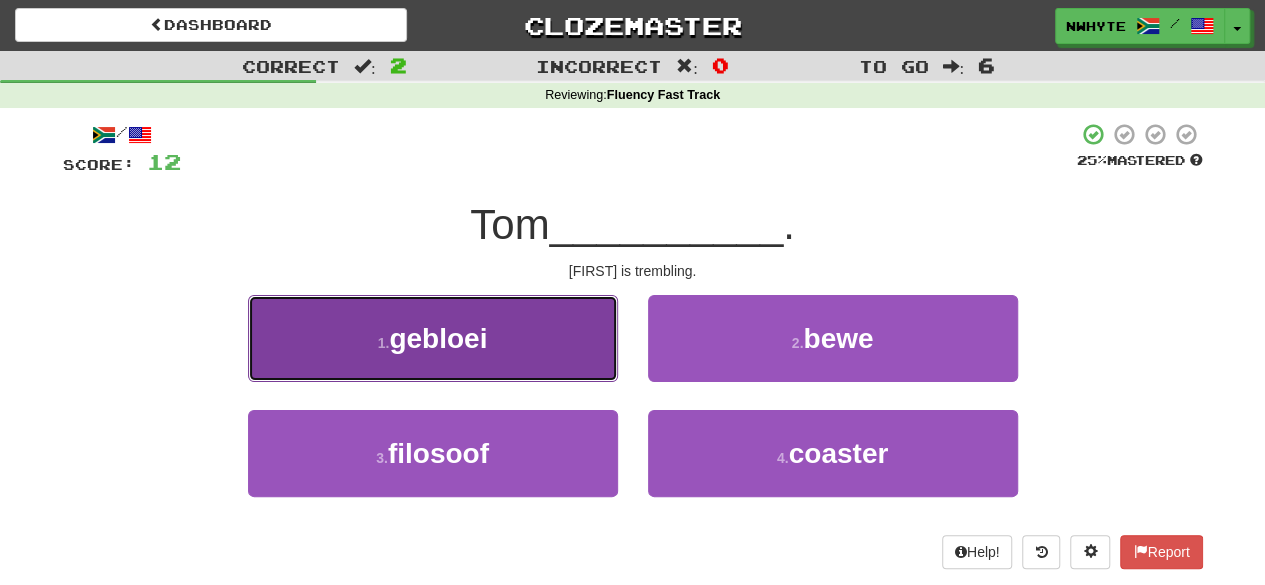 click on "1 .  gebloei" at bounding box center [433, 338] 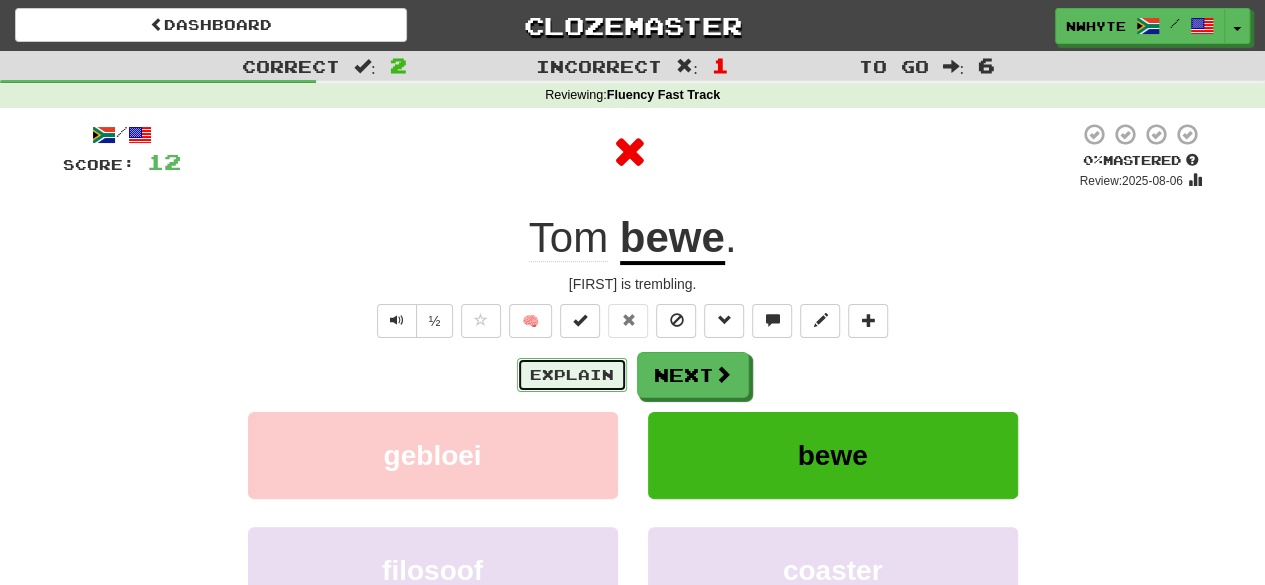 click on "Explain" at bounding box center (572, 375) 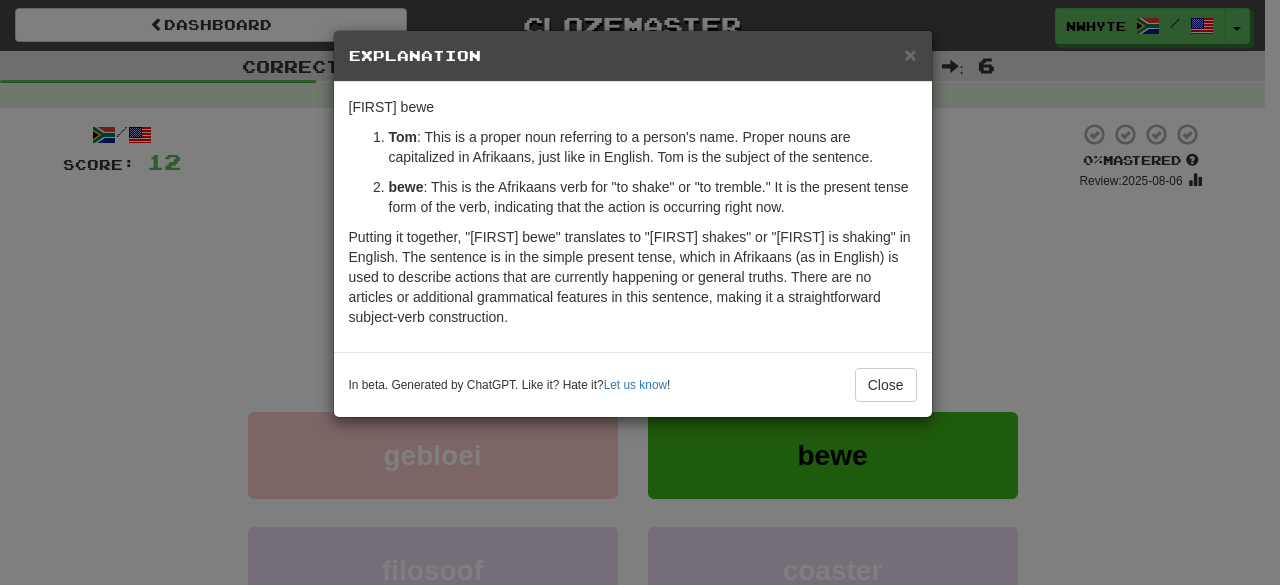 click on "× Explanation In Afrikaans, the phrase "Tom bewe" can be broken down into two components: the subject "Tom" and the verb "bewe."
Tom : This is a proper noun referring to a person's name. Proper nouns are capitalized in Afrikaans, just like in English. Tom is the subject of the sentence.
bewe : This is the Afrikaans verb for "to shake" or "to tremble." It is the present tense form of the verb, indicating that the action is occurring right now.
Putting it together, "Tom bewe" translates to "Tom shakes" or "Tom is shaking" in English. The sentence is in the simple present tense, which in Afrikaans (as in English) is used to describe actions that are currently happening or general truths. There are no articles or additional grammatical features in this sentence, making it a straightforward subject-verb construction. In beta. Generated by ChatGPT. Like it? Hate it?  Let us know ! Close" at bounding box center [640, 292] 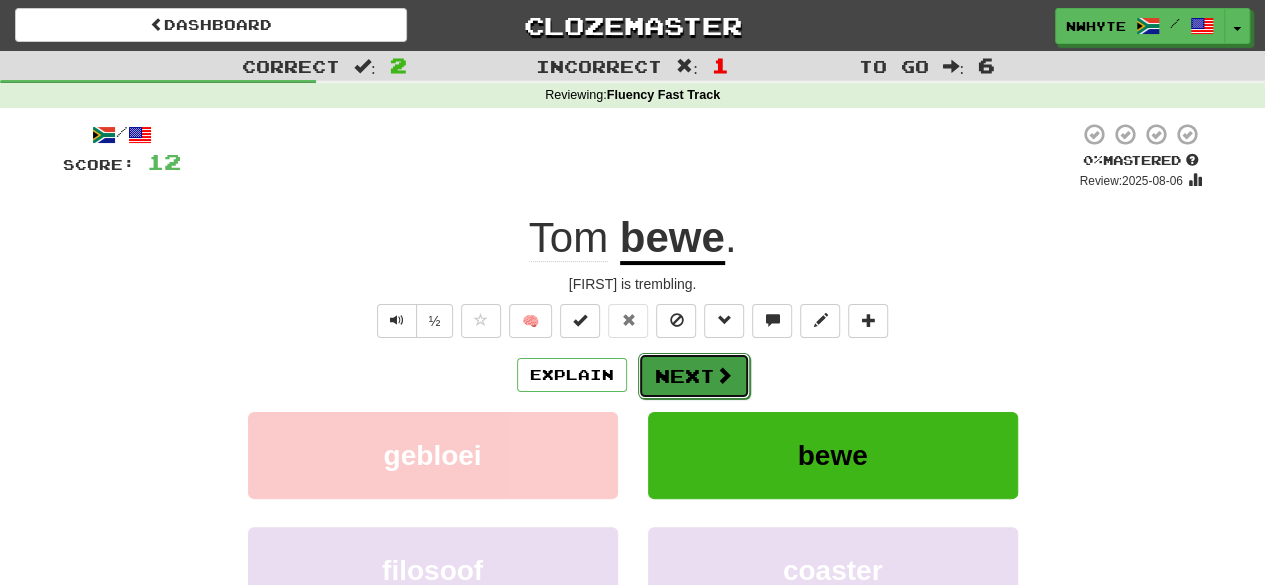 click on "Next" at bounding box center (694, 376) 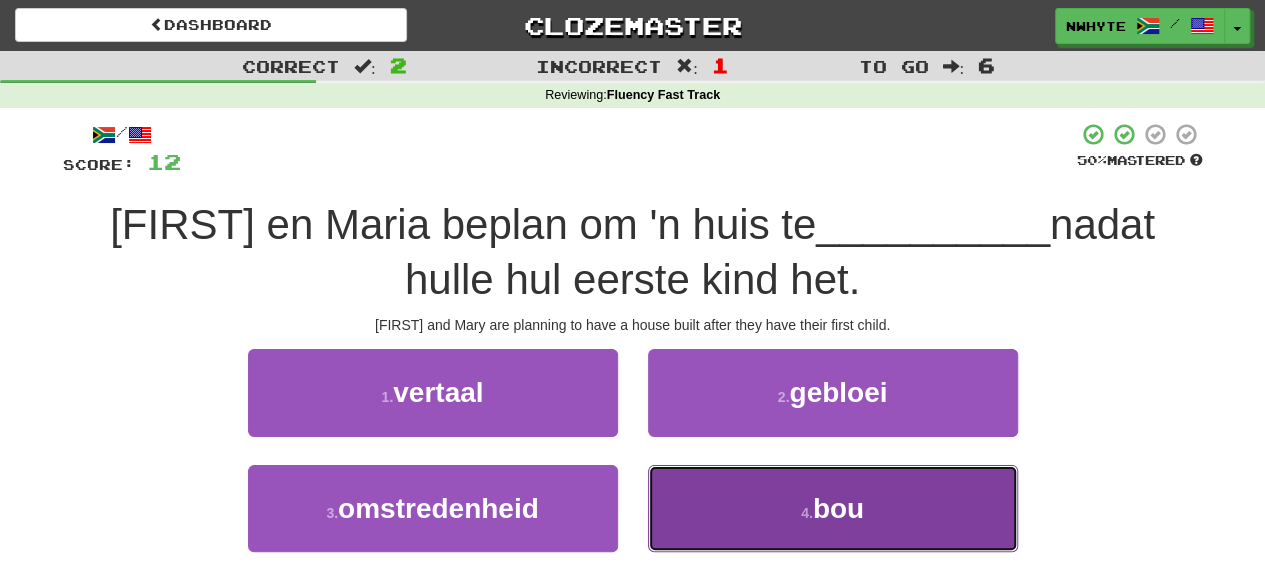 click on "4 .  bou" at bounding box center (833, 508) 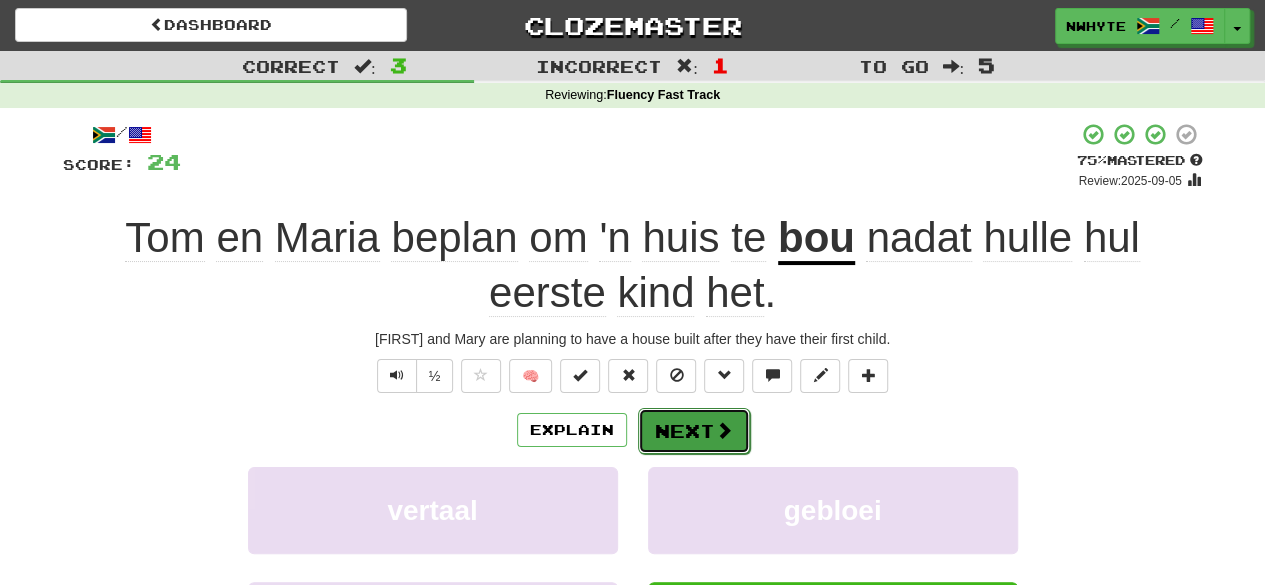 click on "Next" at bounding box center [694, 431] 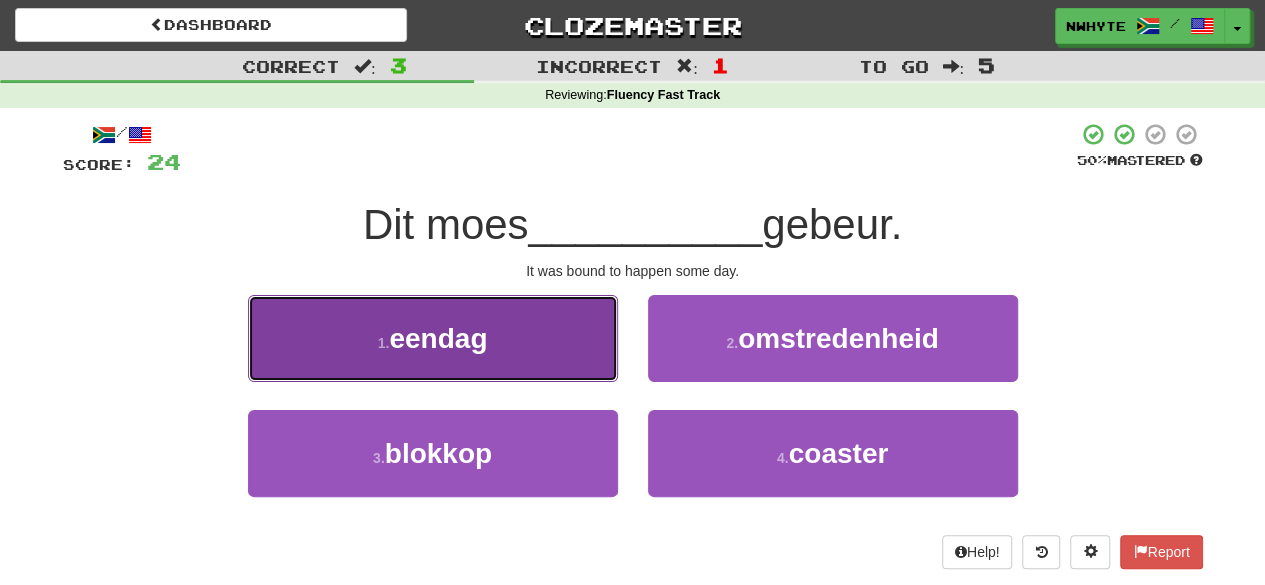 click on "1 .  eendag" at bounding box center (433, 338) 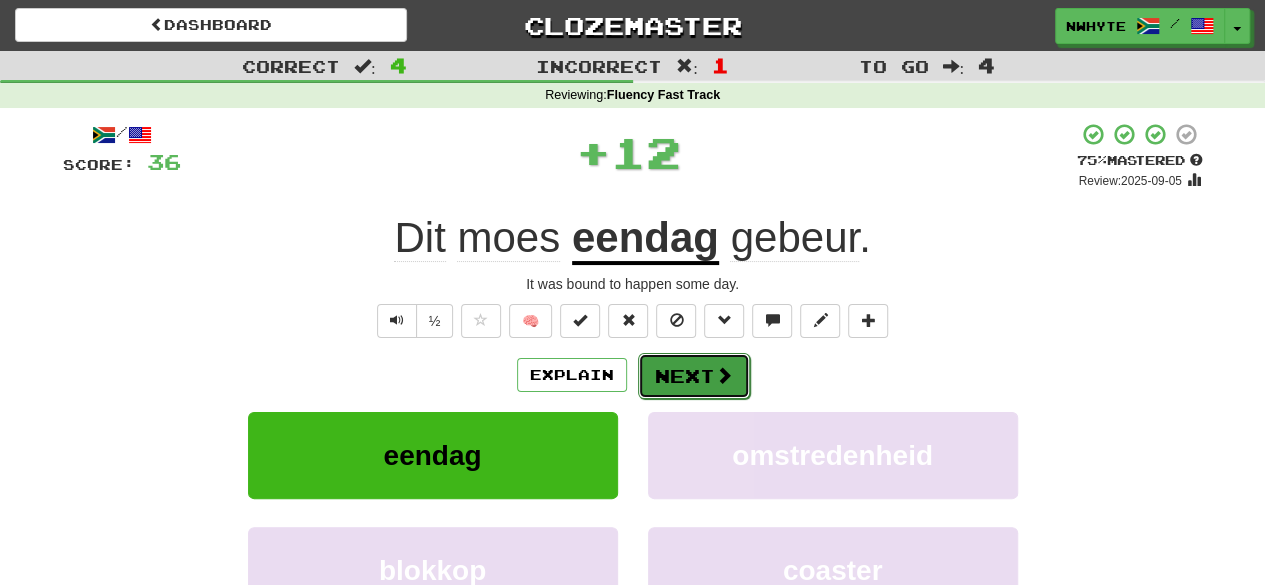 click on "Next" at bounding box center [694, 376] 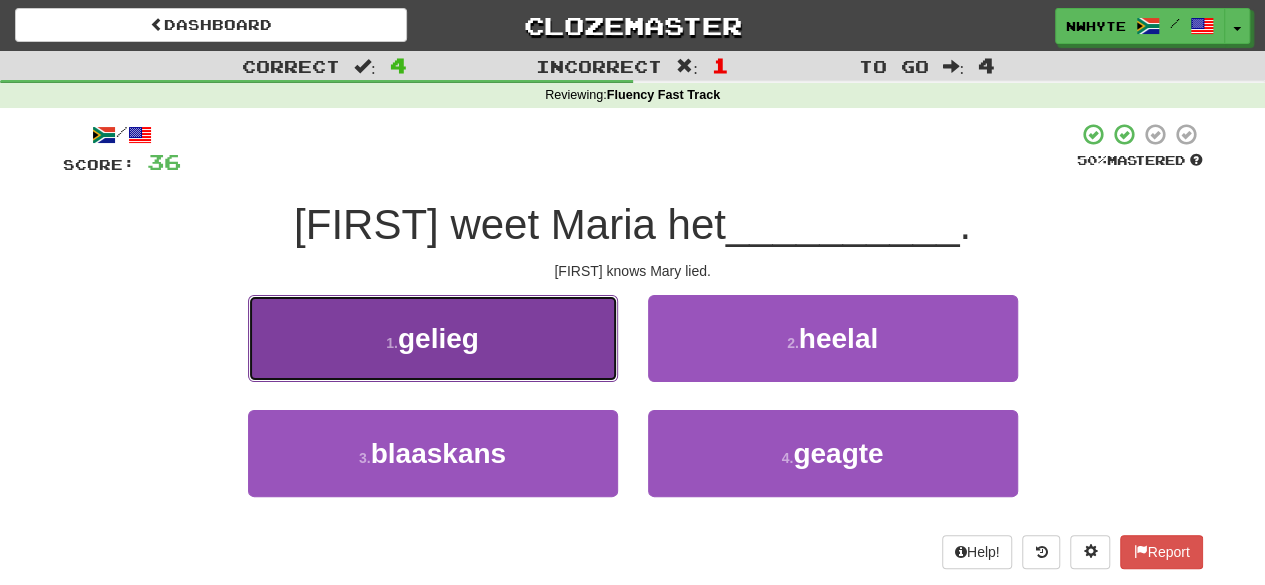click on "1 .  gelieg" at bounding box center [433, 338] 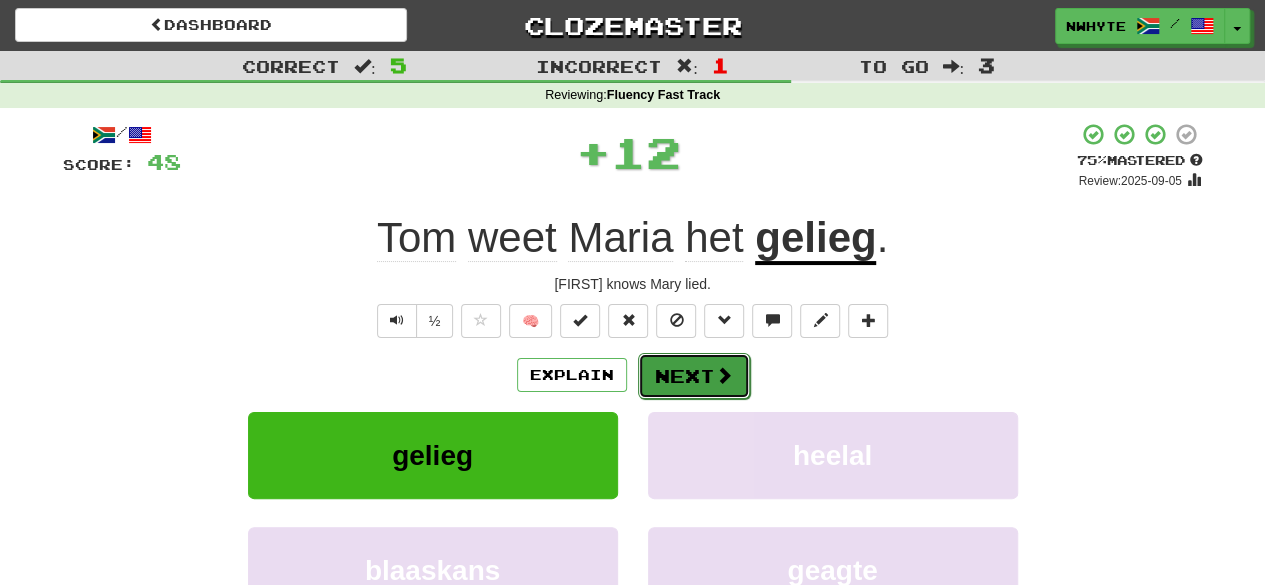 click on "Next" at bounding box center [694, 376] 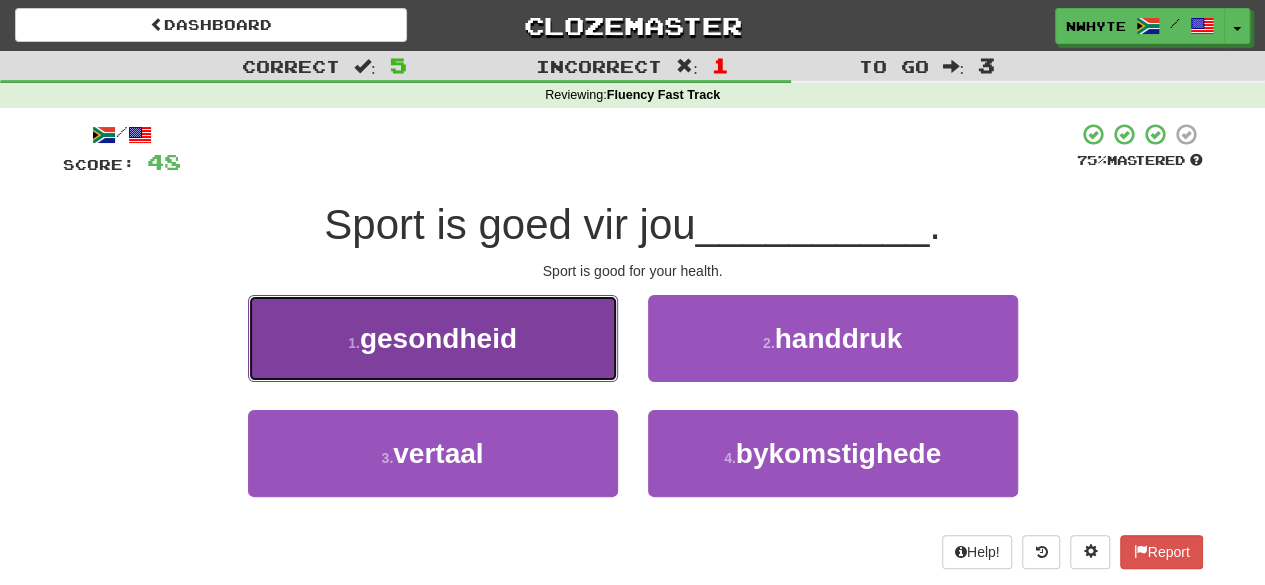 click on "1 .  gesondheid" at bounding box center (433, 338) 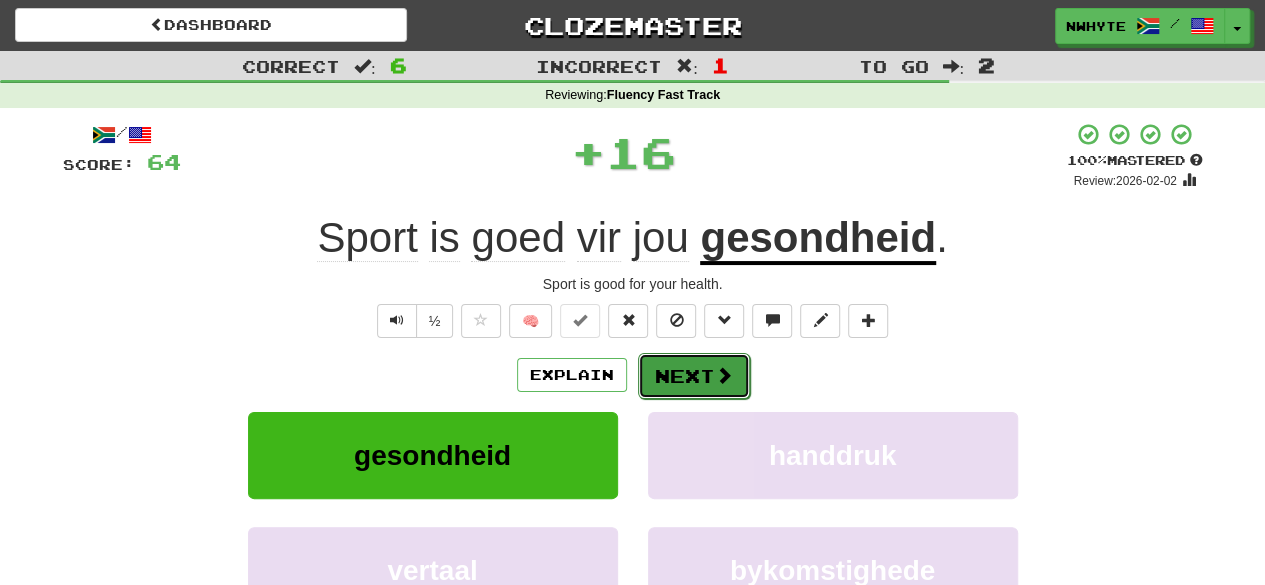 click on "Next" at bounding box center (694, 376) 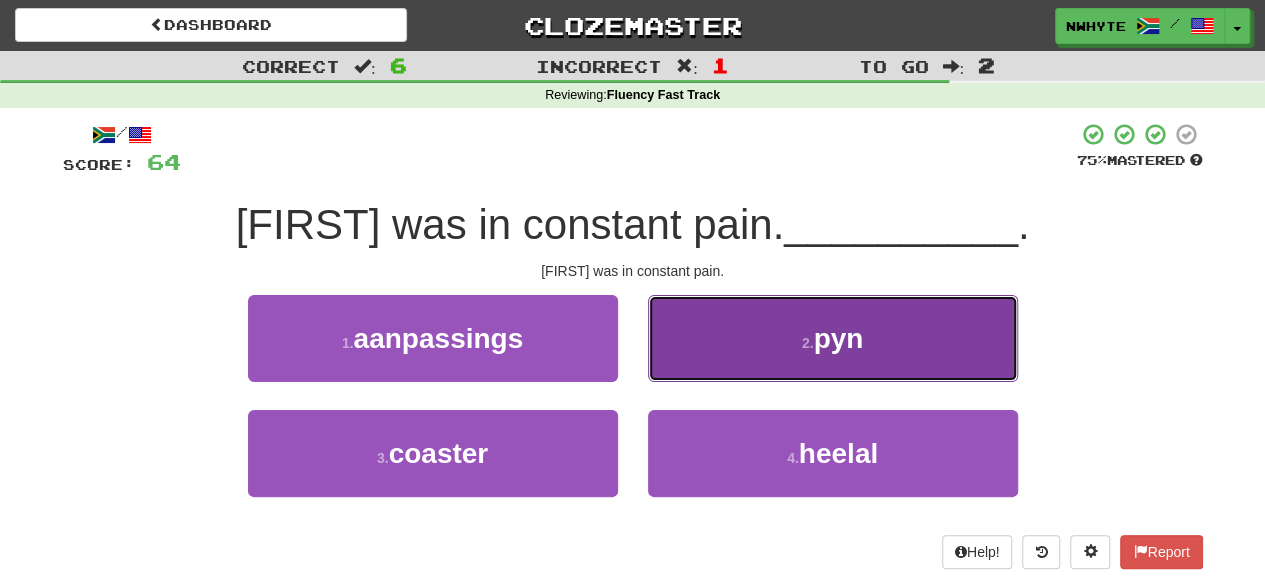 click on "pyn" at bounding box center (838, 338) 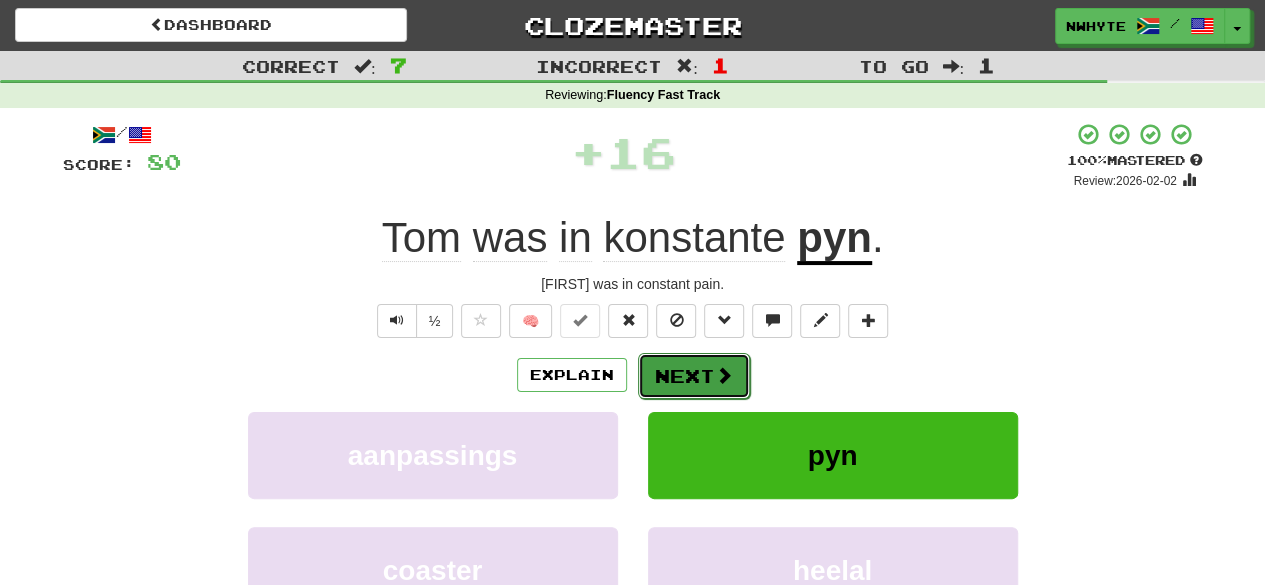 click on "Next" at bounding box center (694, 376) 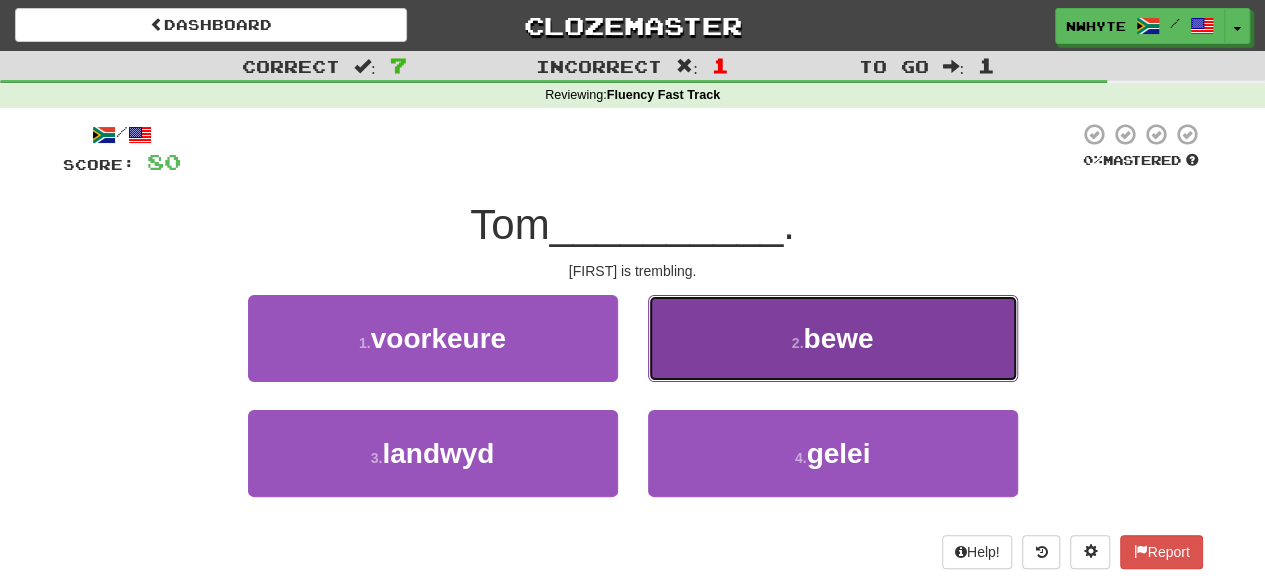 click on "2 .  bewe" at bounding box center (833, 338) 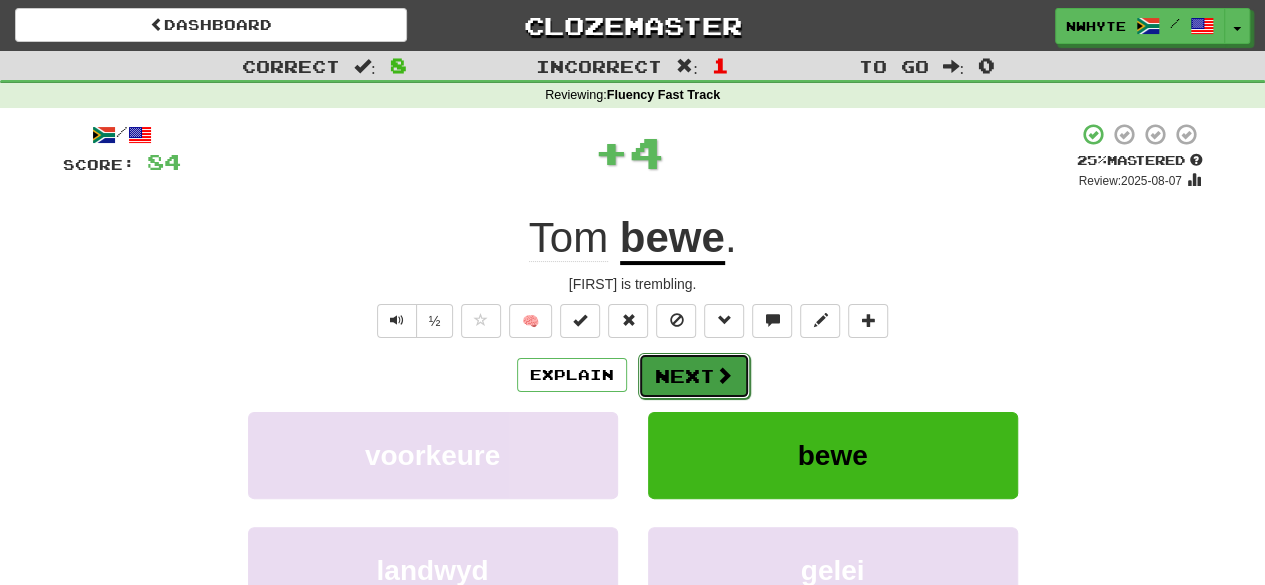 click at bounding box center (724, 375) 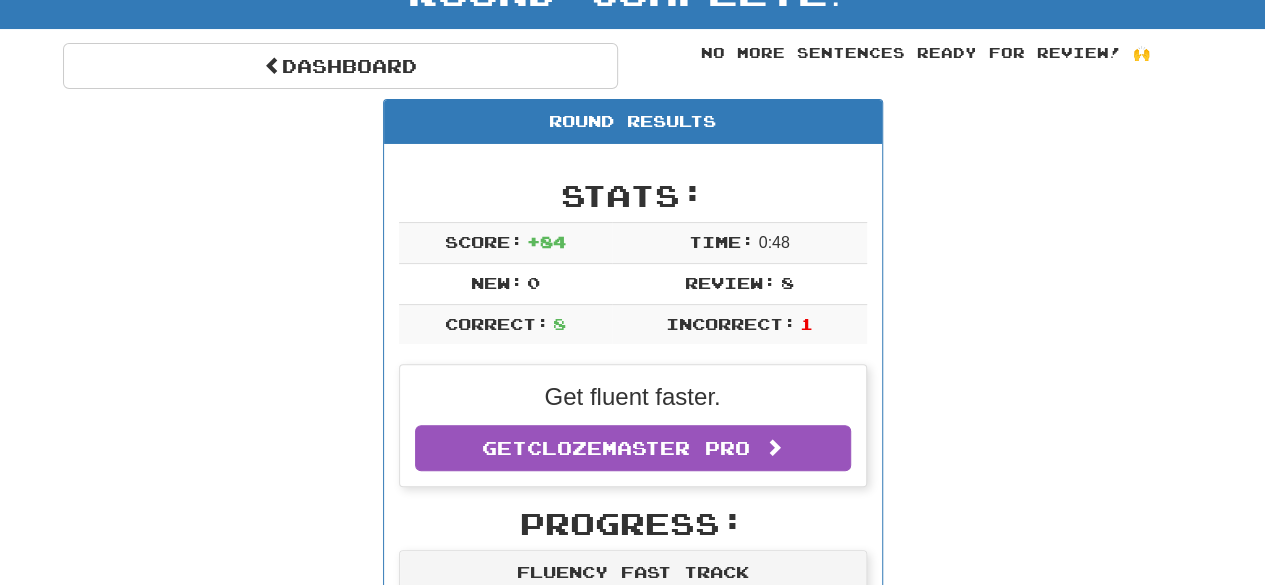 scroll, scrollTop: 152, scrollLeft: 0, axis: vertical 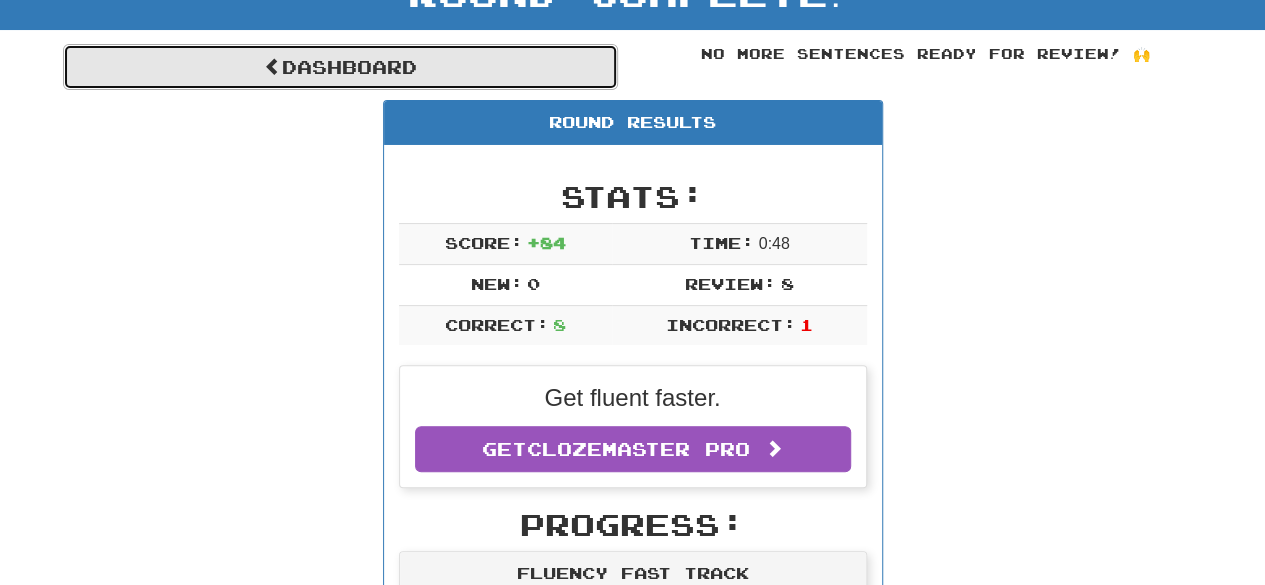click on "Dashboard" at bounding box center [340, 67] 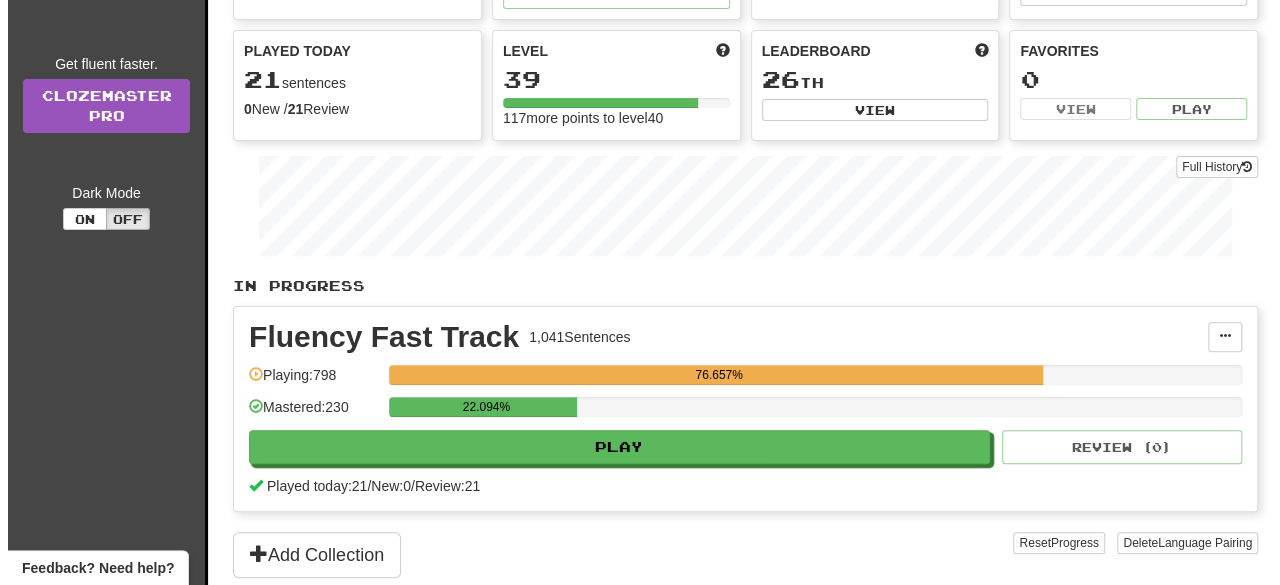 scroll, scrollTop: 160, scrollLeft: 0, axis: vertical 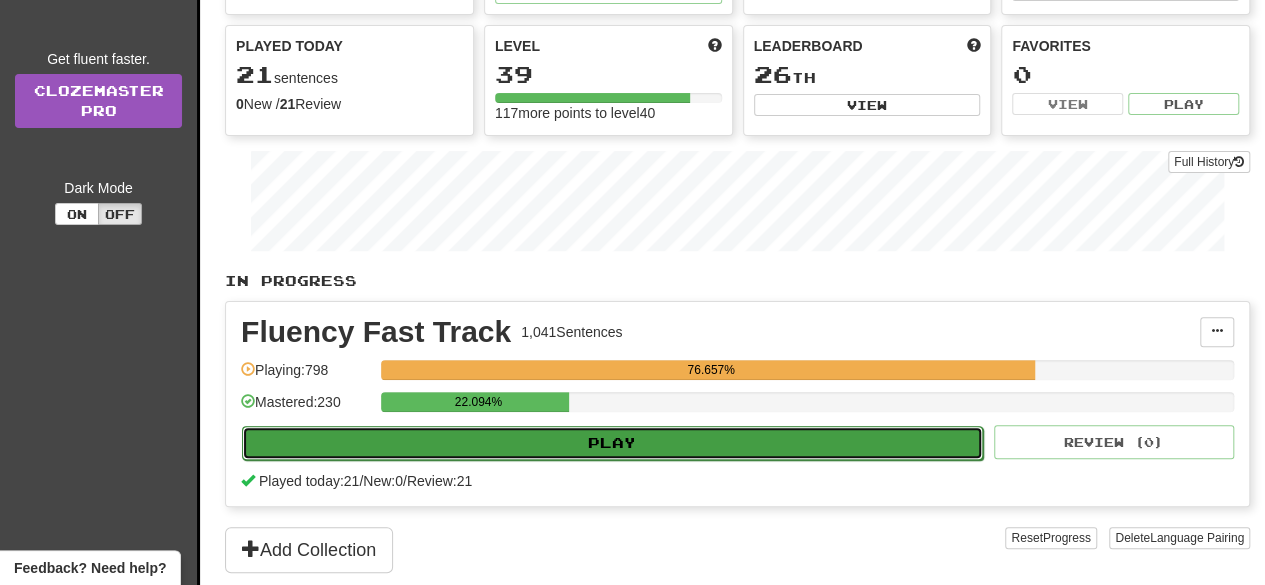 click on "Play" at bounding box center [612, 443] 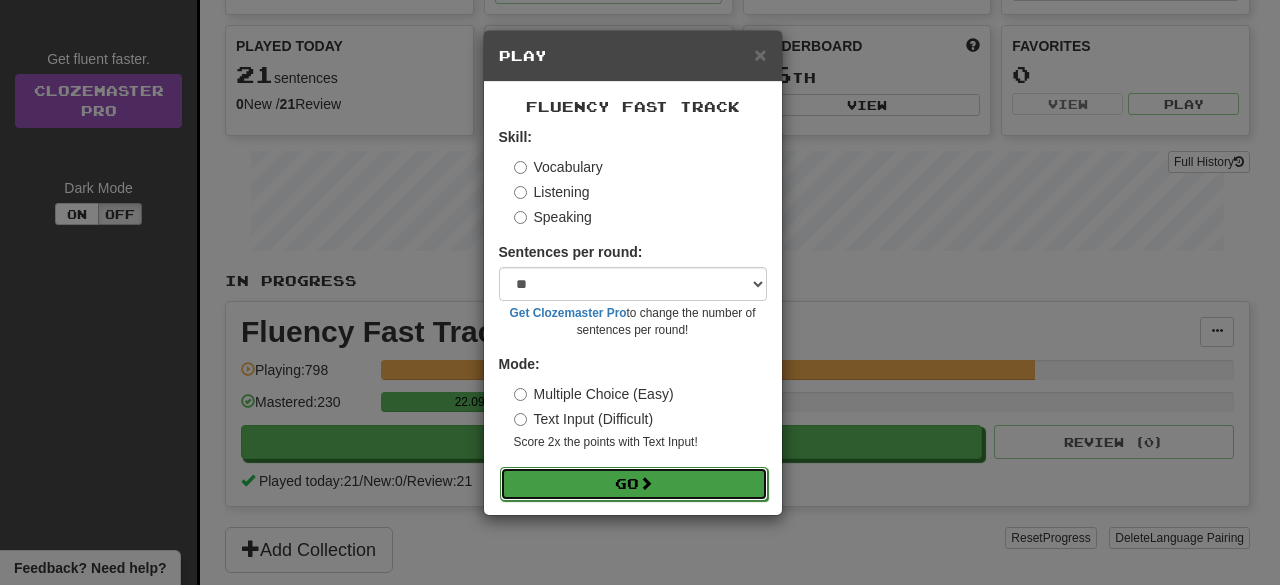 click on "Go" at bounding box center (634, 484) 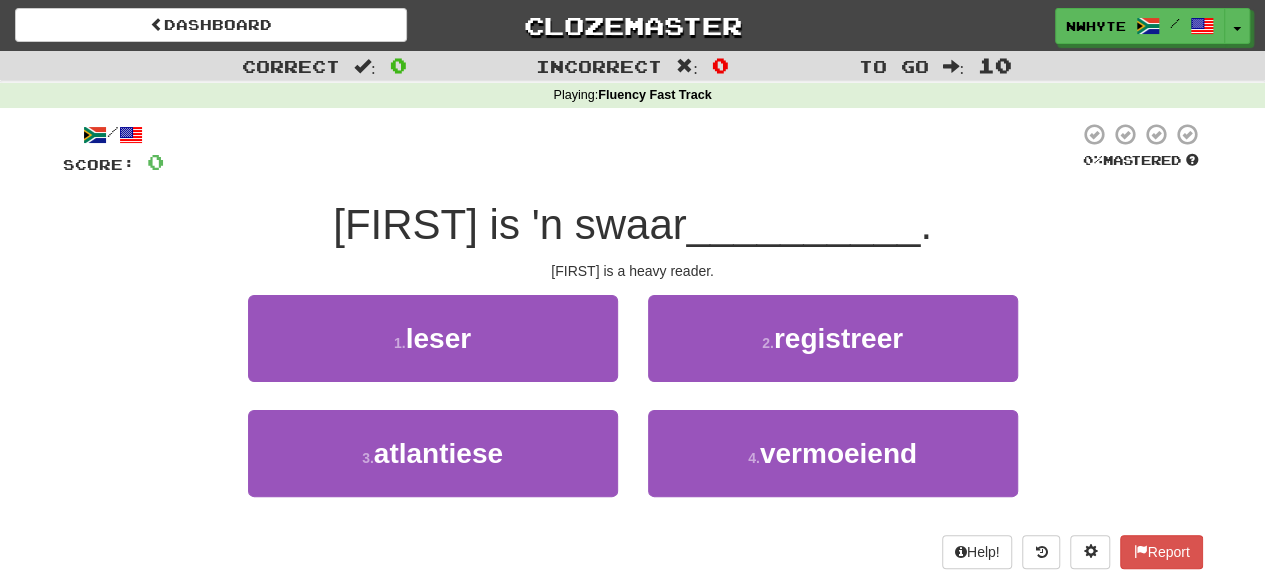 scroll, scrollTop: 38, scrollLeft: 0, axis: vertical 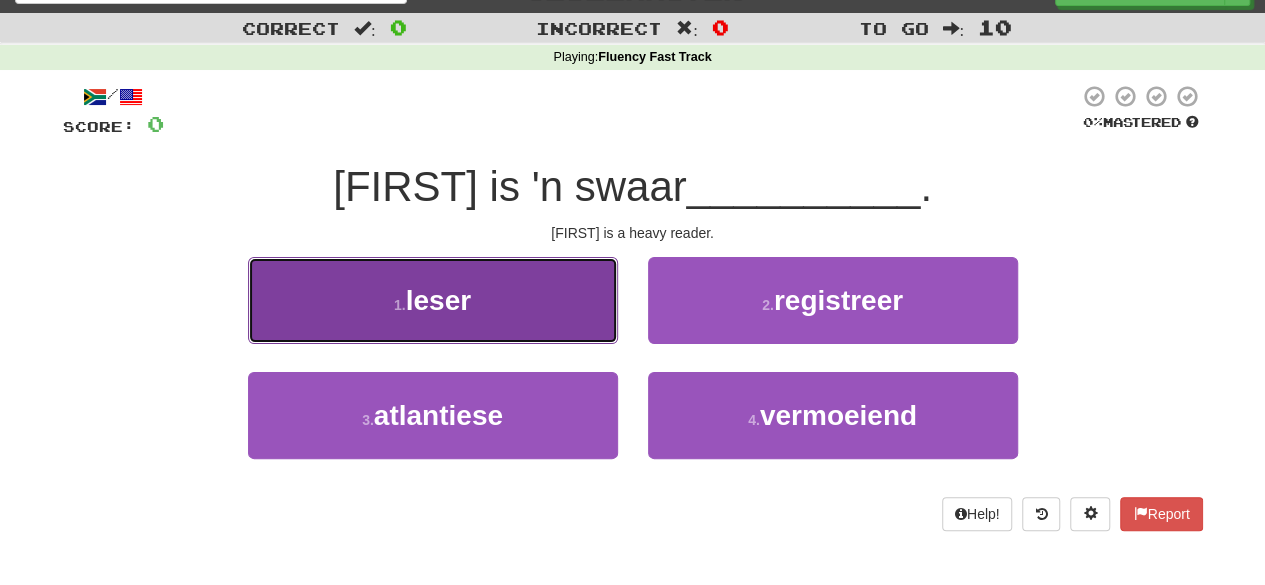 click on "1 .  leser" at bounding box center [433, 300] 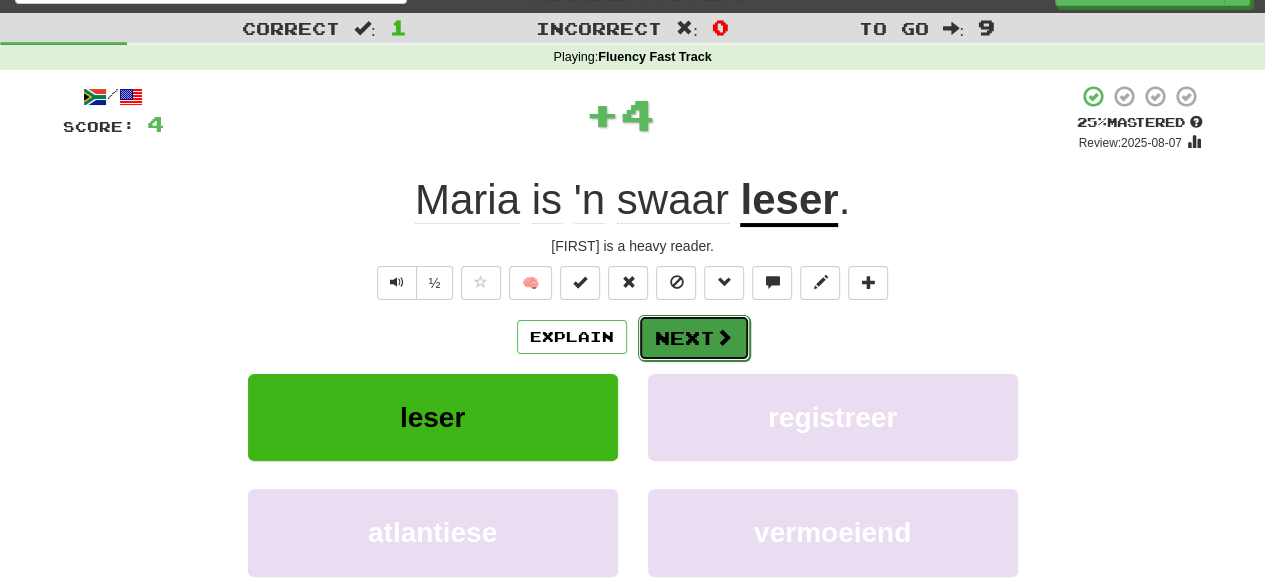 click on "Next" at bounding box center [694, 338] 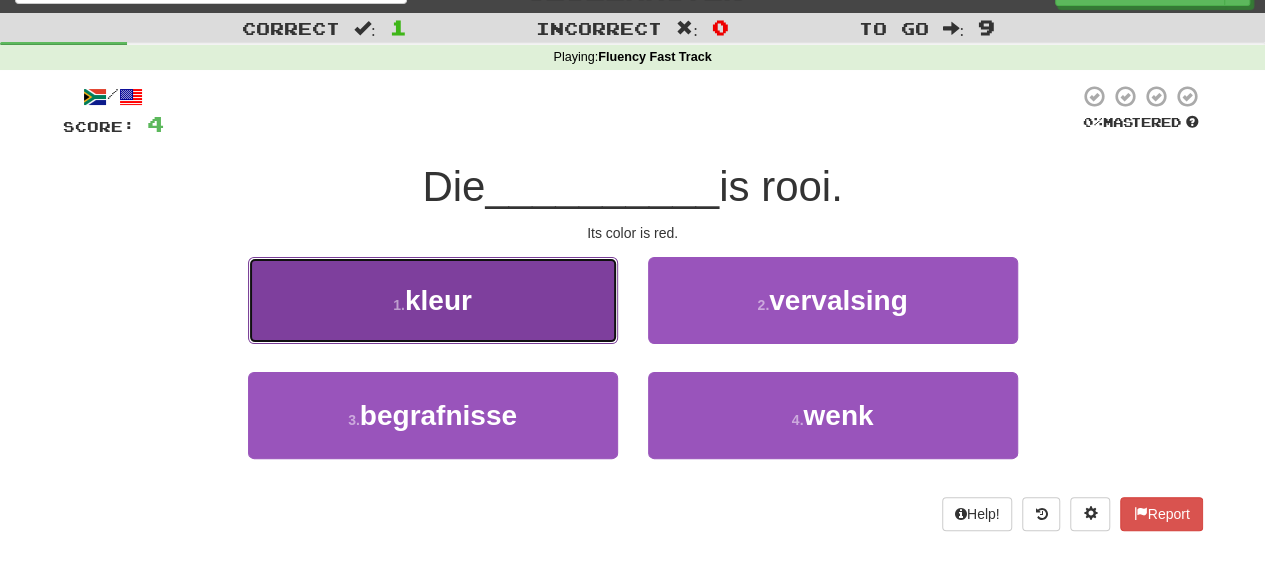 click on "1 .  kleur" at bounding box center [433, 300] 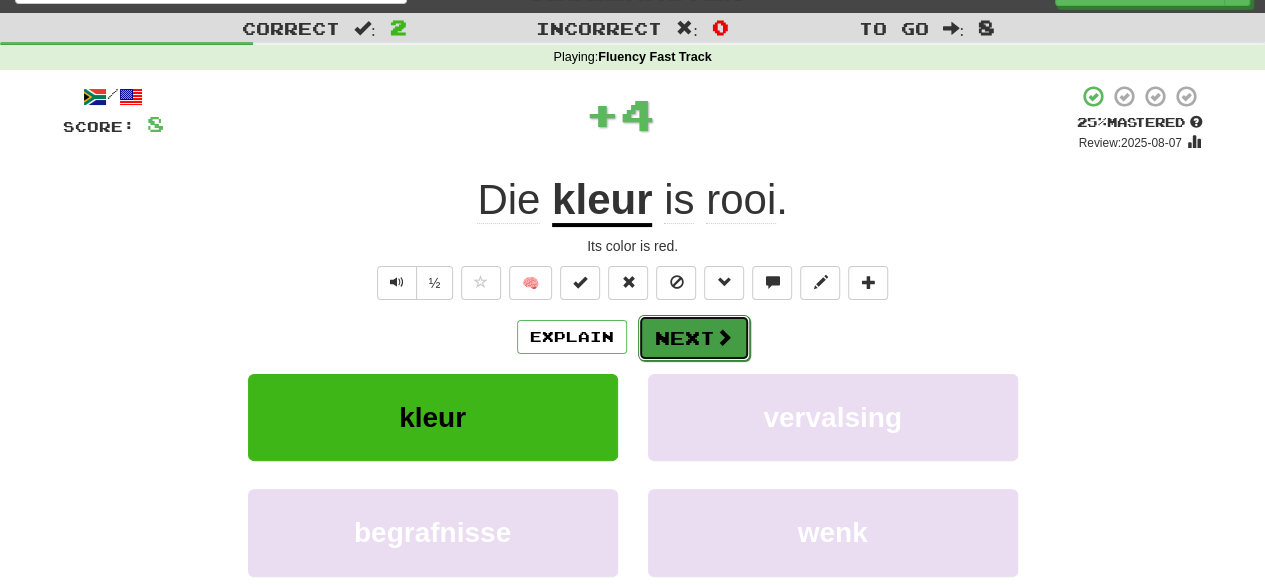 click on "Next" at bounding box center [694, 338] 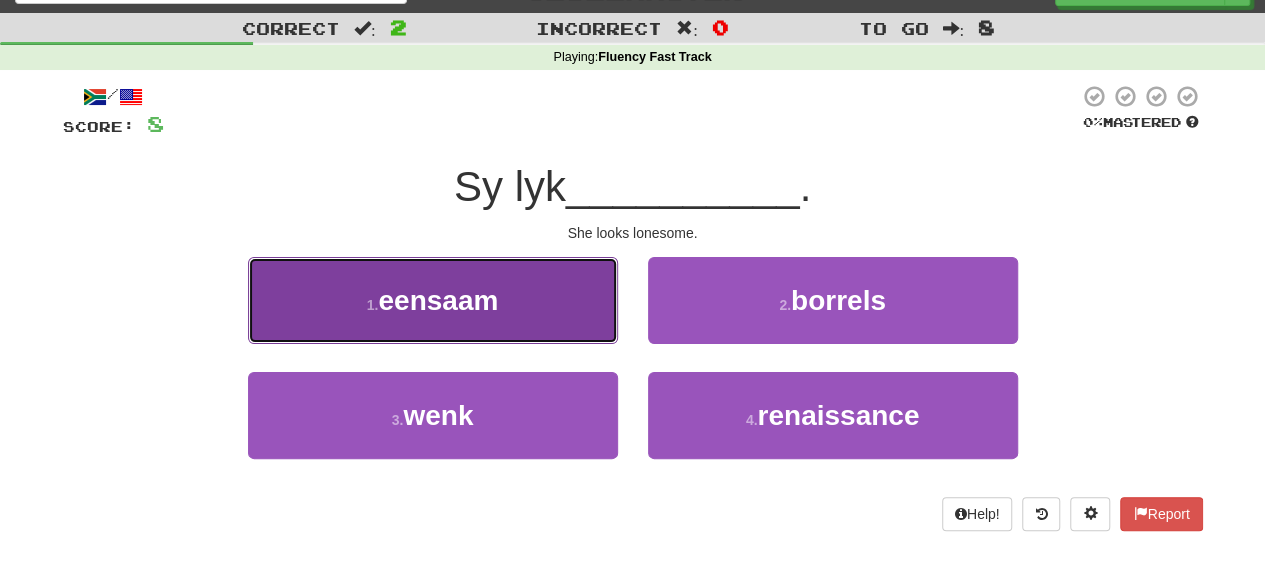 click on "1 .  eensaam" at bounding box center (433, 300) 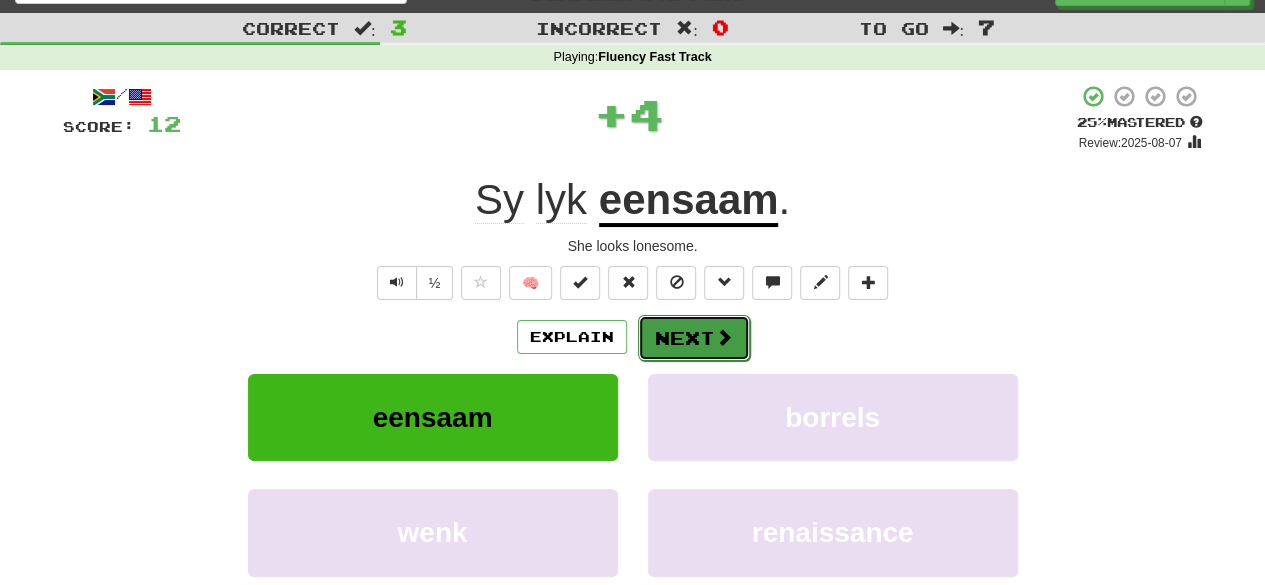 click on "Next" at bounding box center (694, 338) 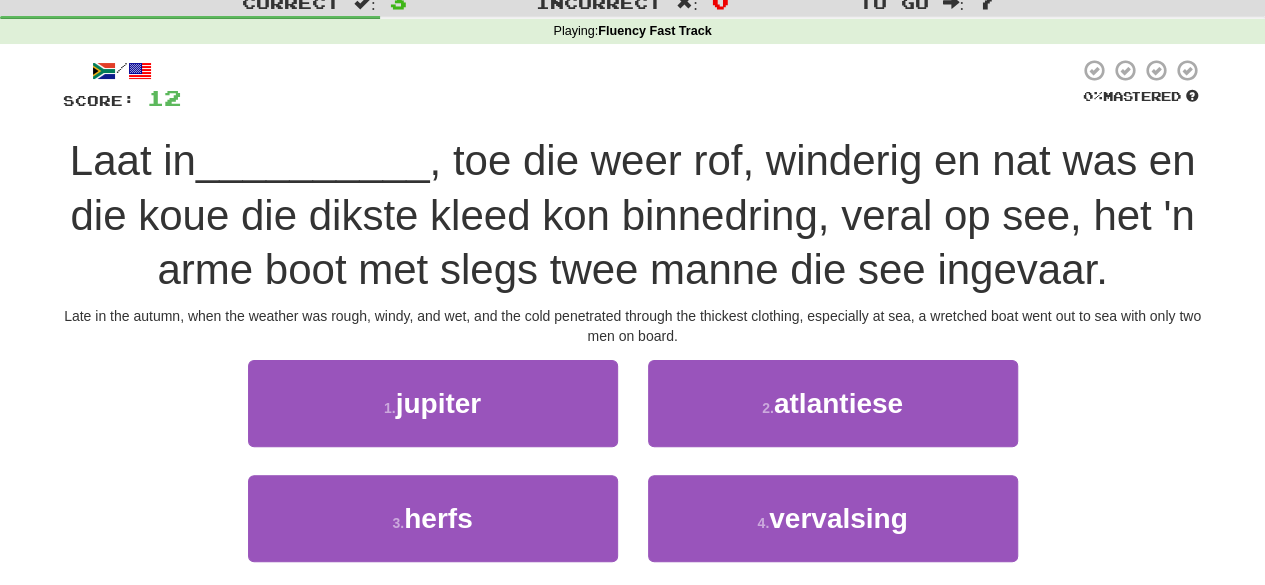 scroll, scrollTop: 82, scrollLeft: 0, axis: vertical 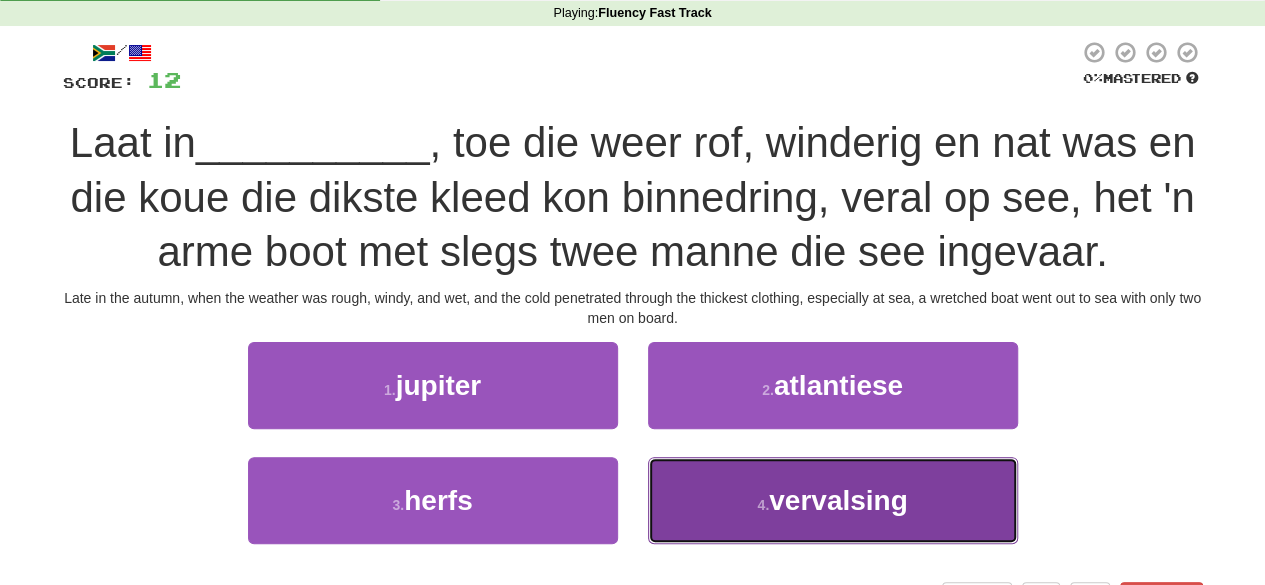 click on "4 .  vervalsing" at bounding box center [833, 500] 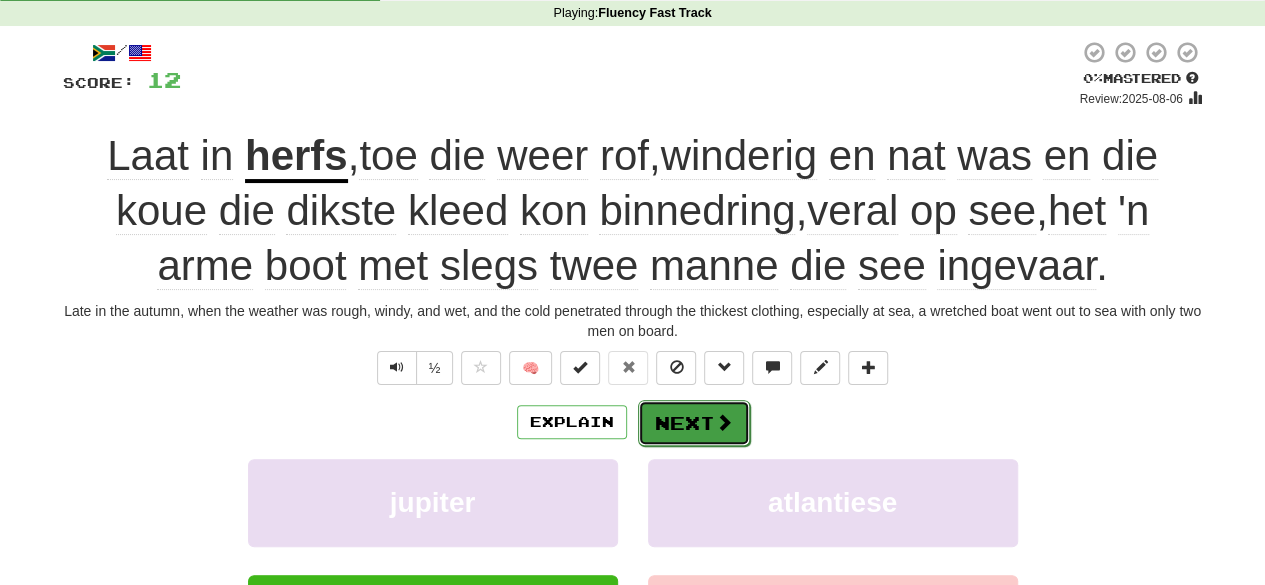 click on "Next" at bounding box center [694, 423] 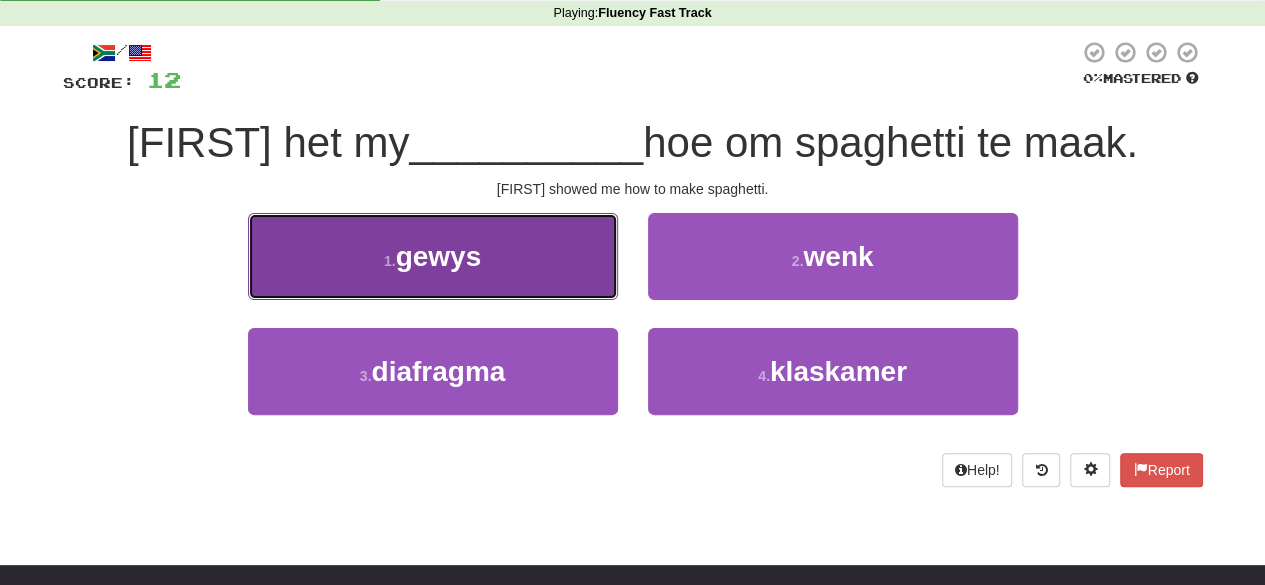 click on "1 .  gewys" at bounding box center (433, 256) 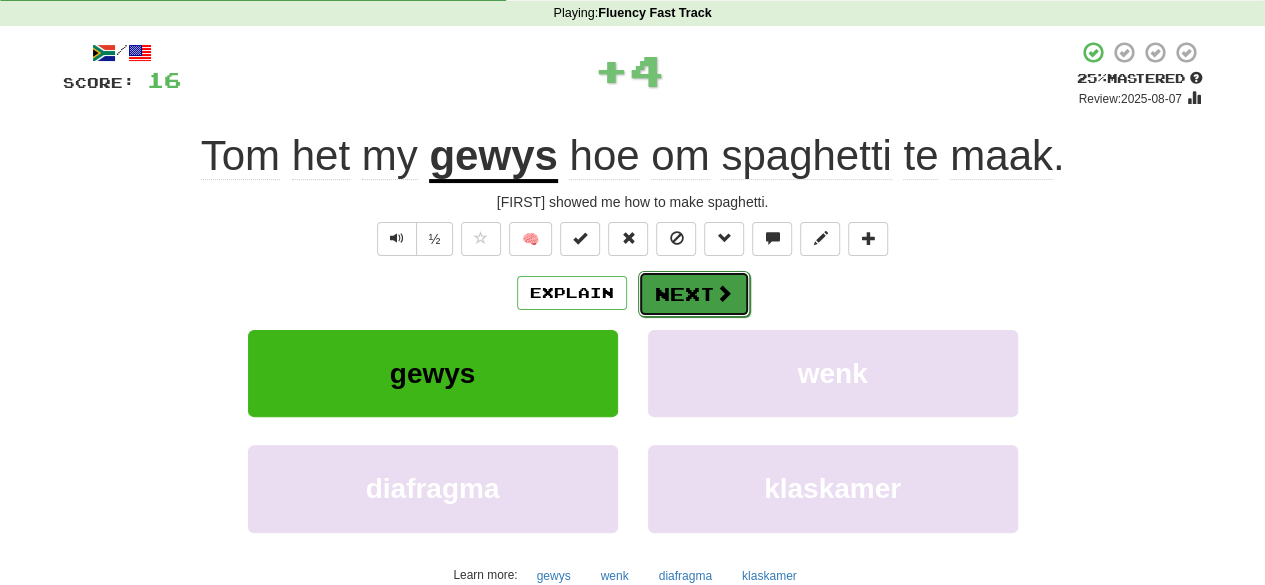 click on "Next" at bounding box center (694, 294) 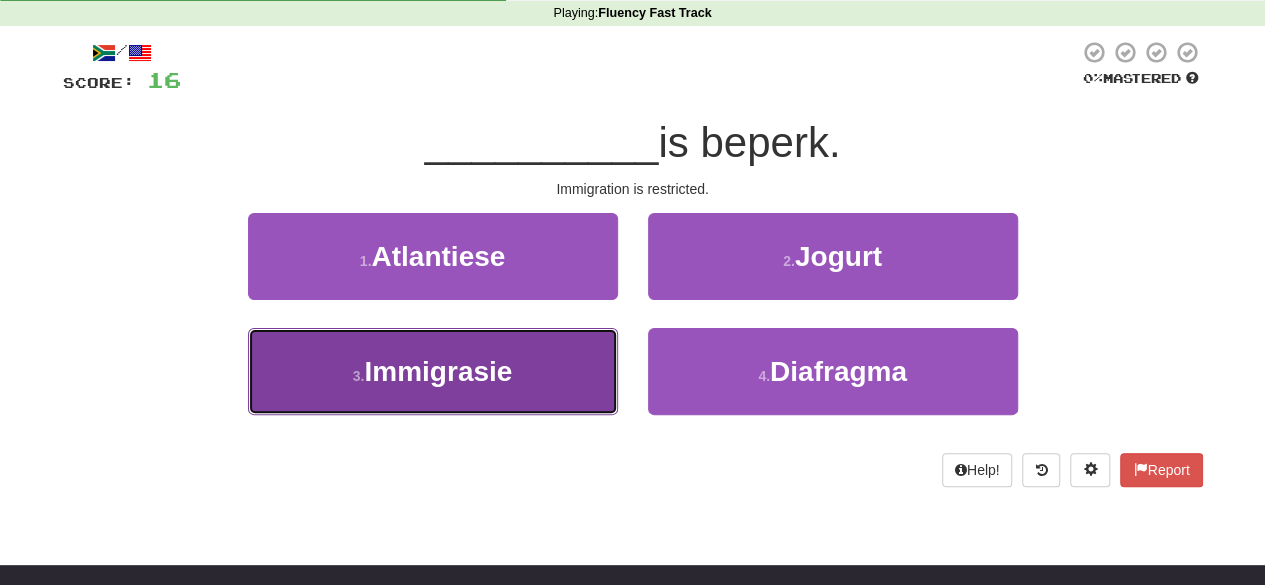 click on "3 .  Immigrasie" at bounding box center [433, 371] 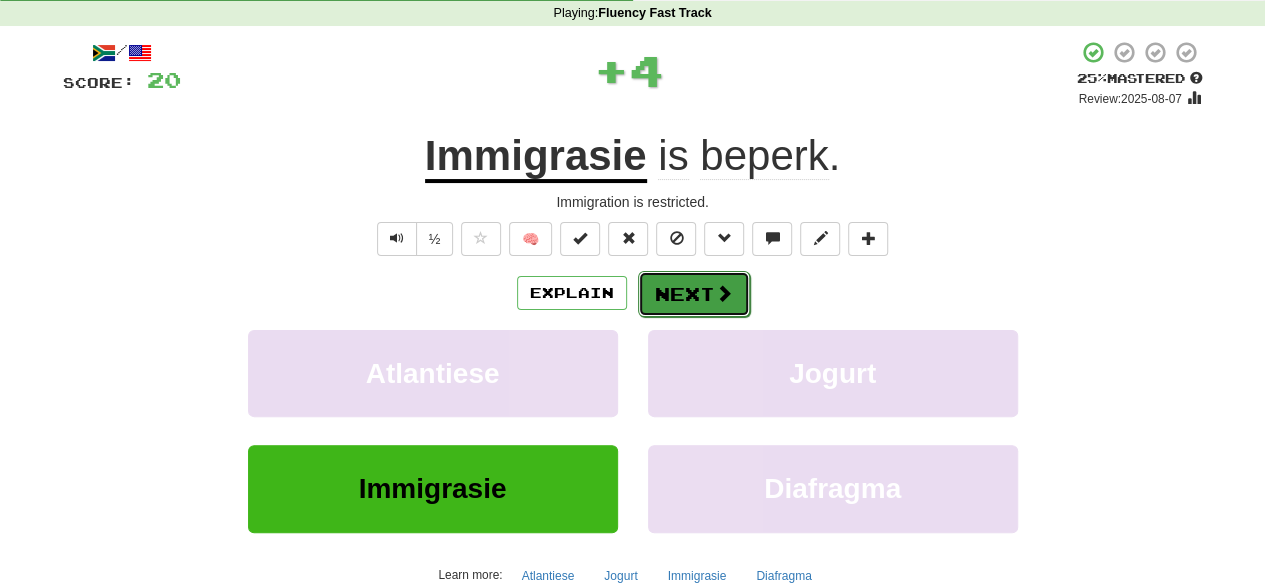 click on "Next" at bounding box center (694, 294) 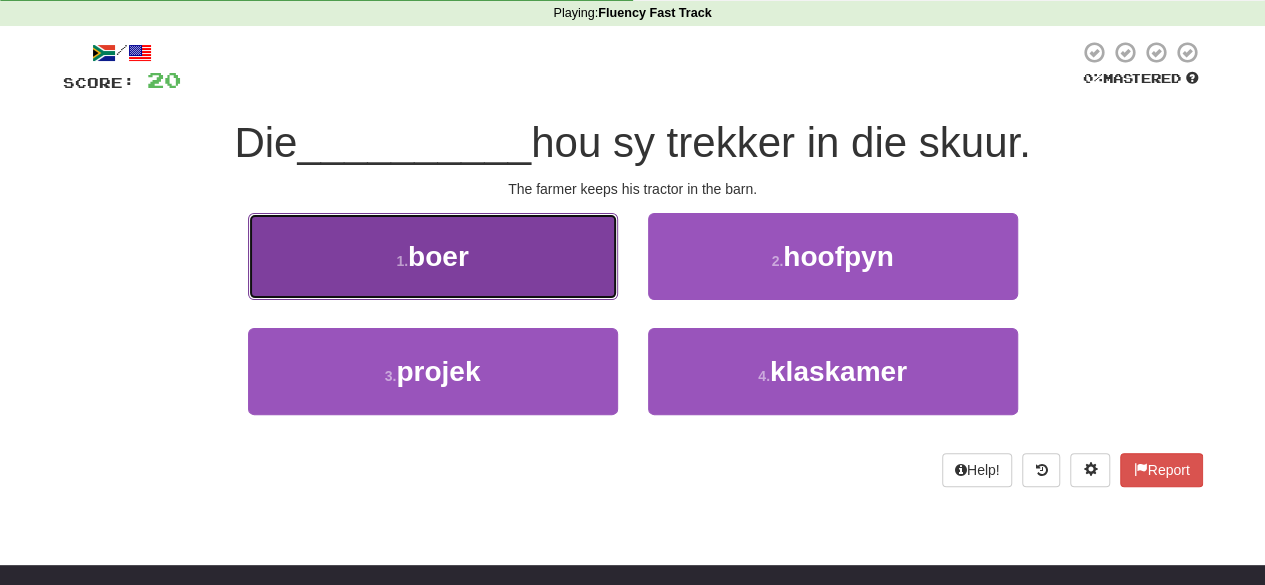 click on "1 .  boer" at bounding box center [433, 256] 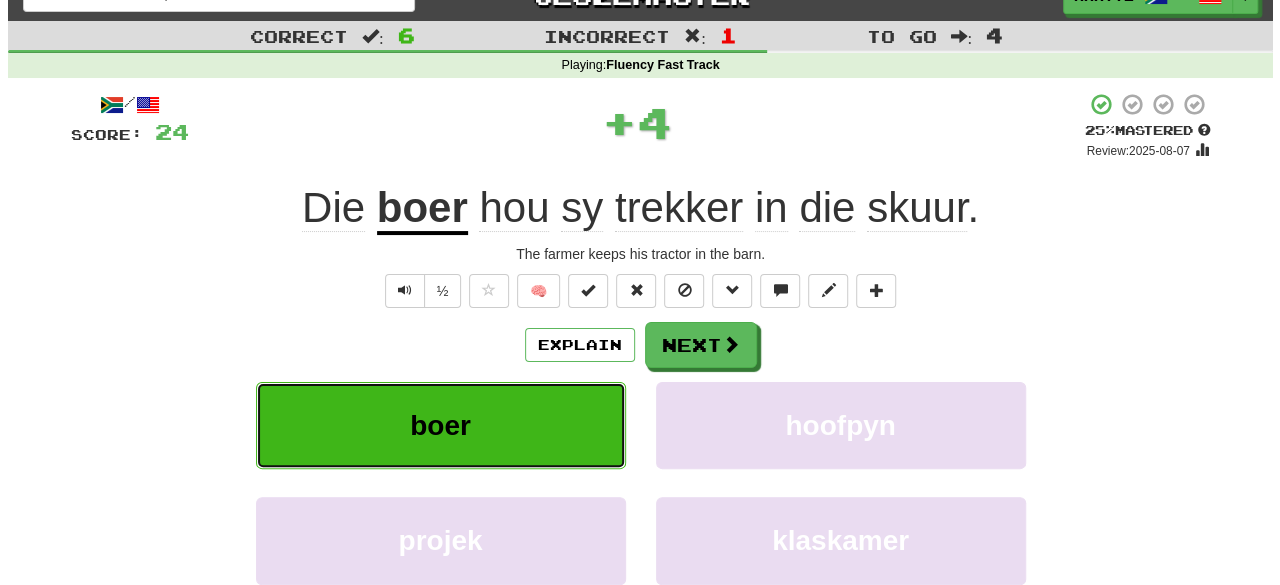 scroll, scrollTop: 48, scrollLeft: 0, axis: vertical 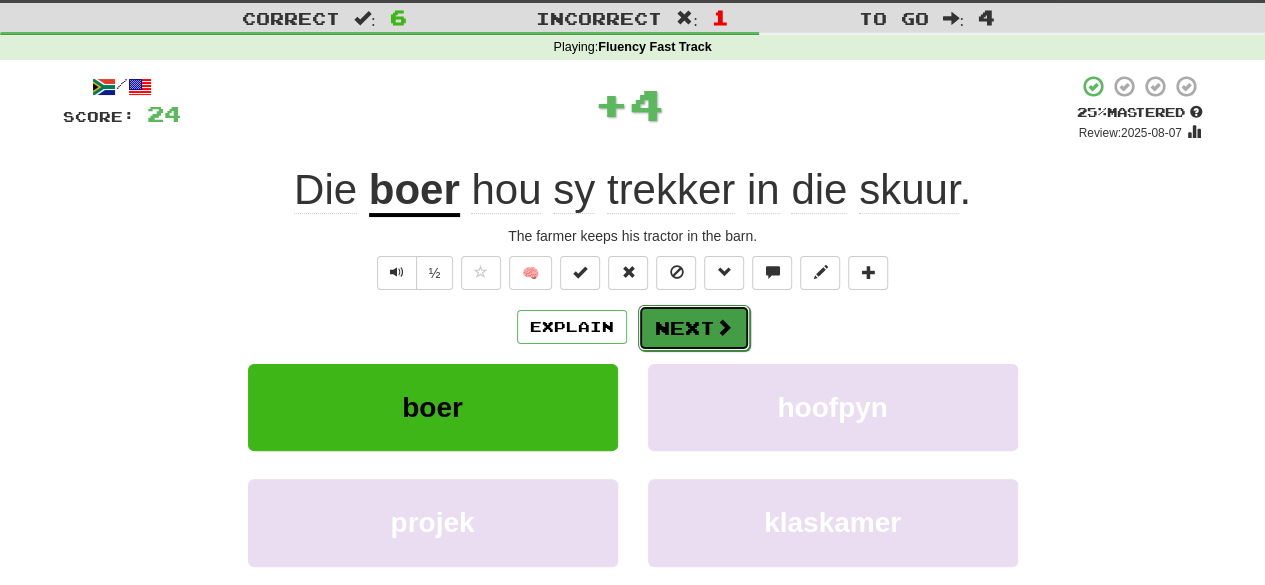 click on "Next" at bounding box center (694, 328) 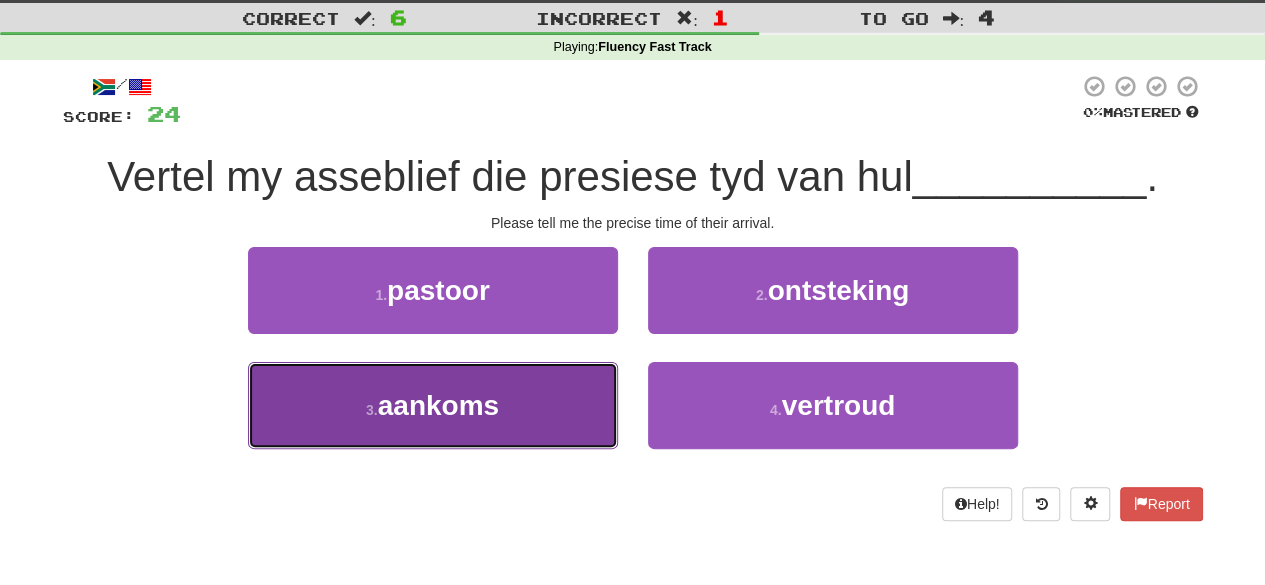 click on "3 .  aankoms" at bounding box center [433, 405] 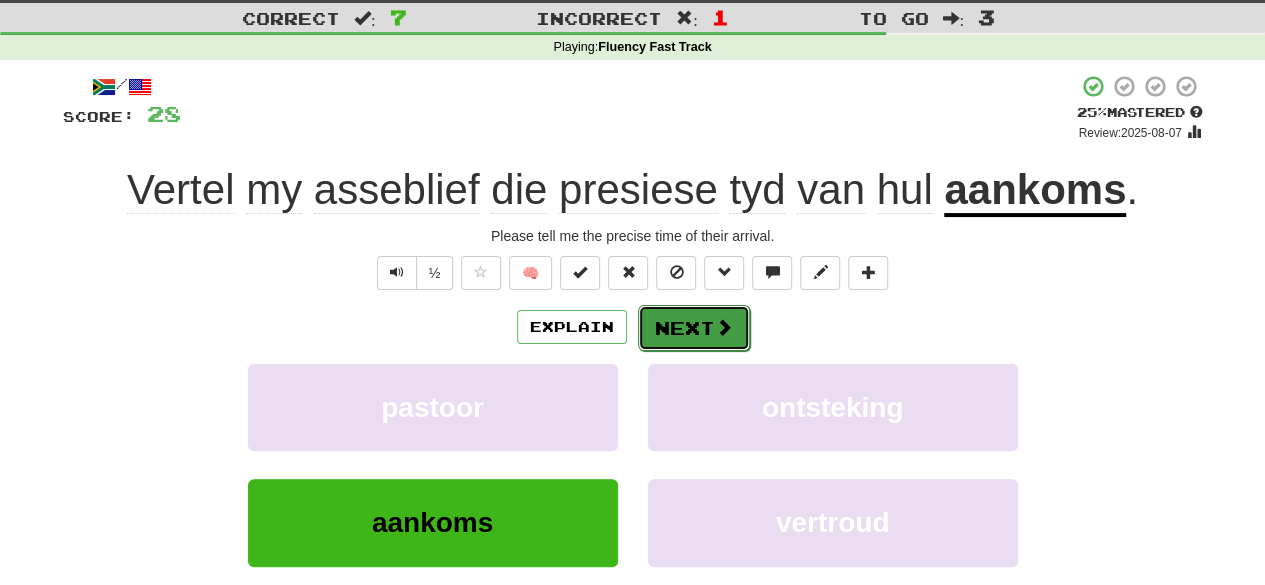 click on "Next" at bounding box center [694, 328] 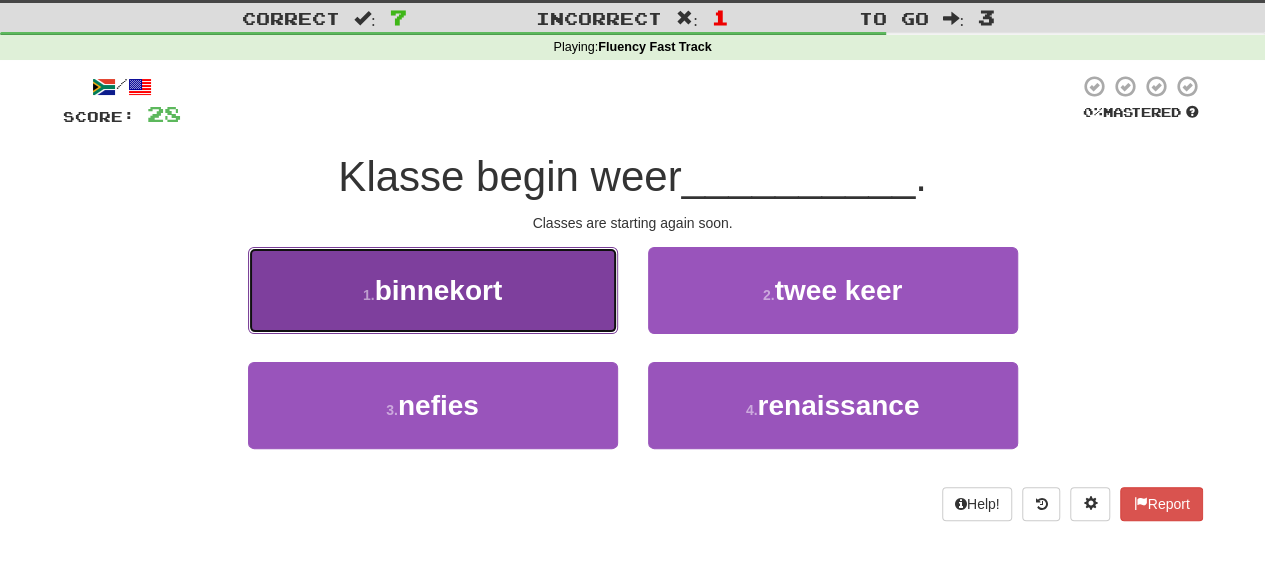 click on "1 .  binnekort" at bounding box center (433, 290) 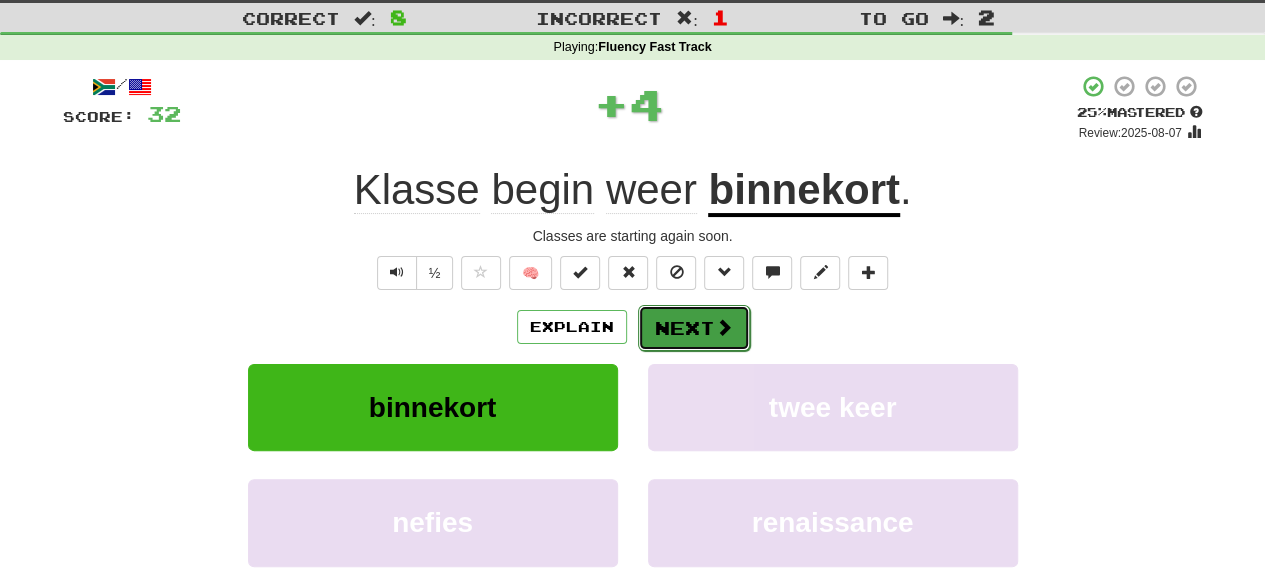 click on "Next" at bounding box center (694, 328) 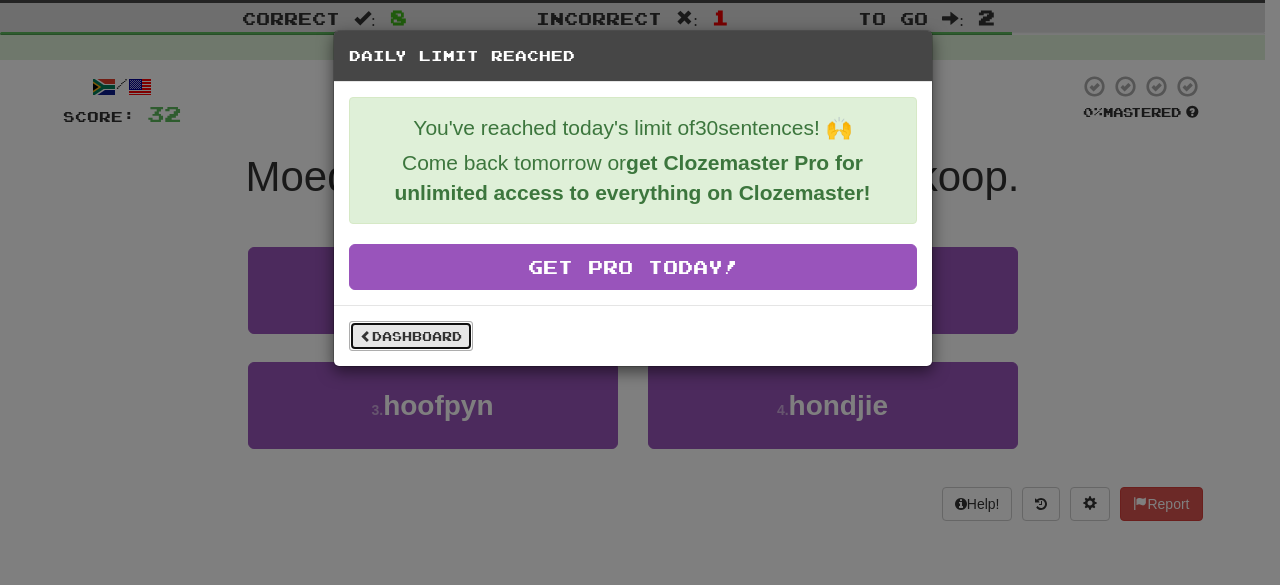 click on "Dashboard" at bounding box center [411, 336] 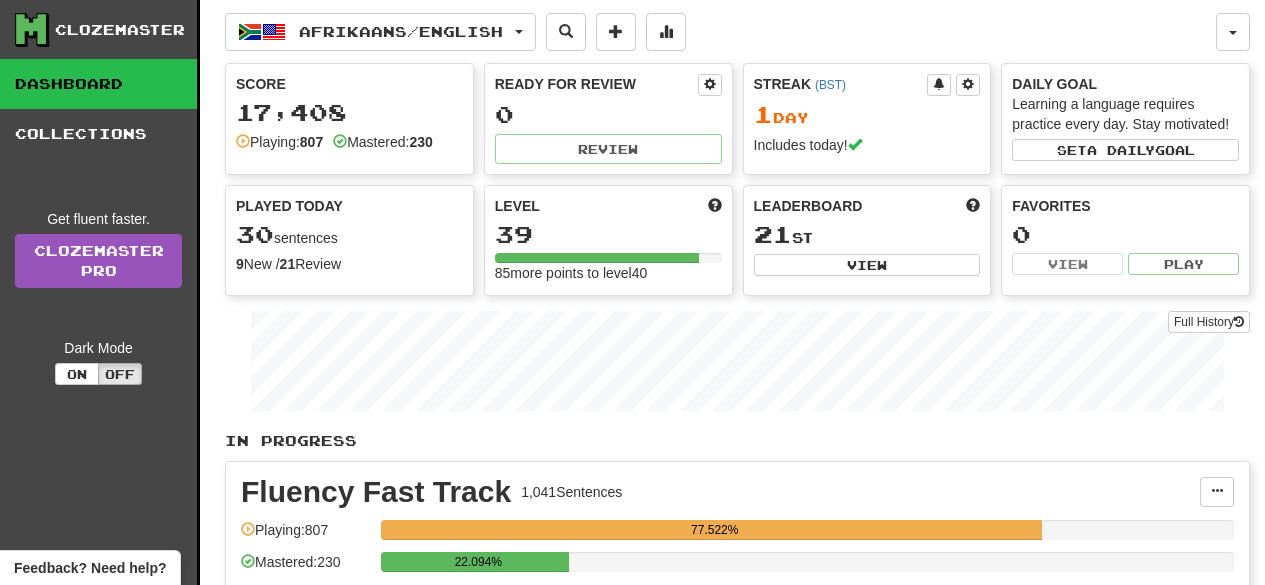 scroll, scrollTop: 0, scrollLeft: 0, axis: both 